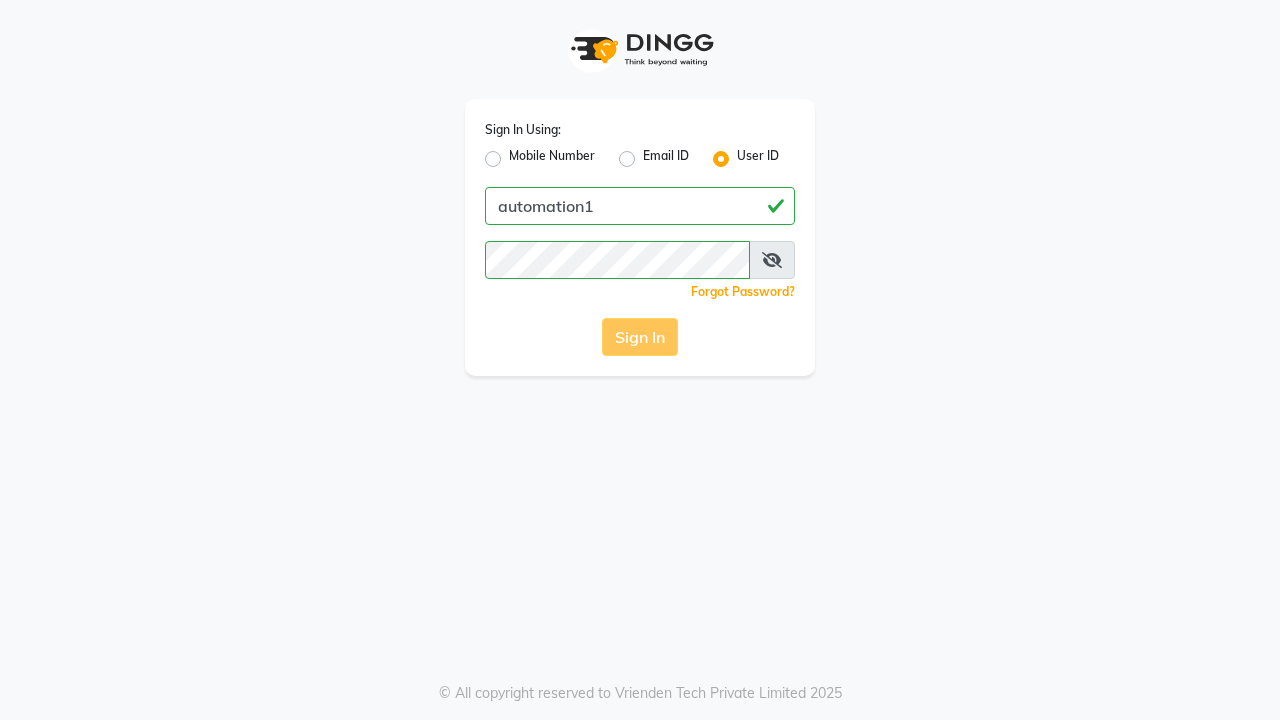 scroll, scrollTop: 0, scrollLeft: 0, axis: both 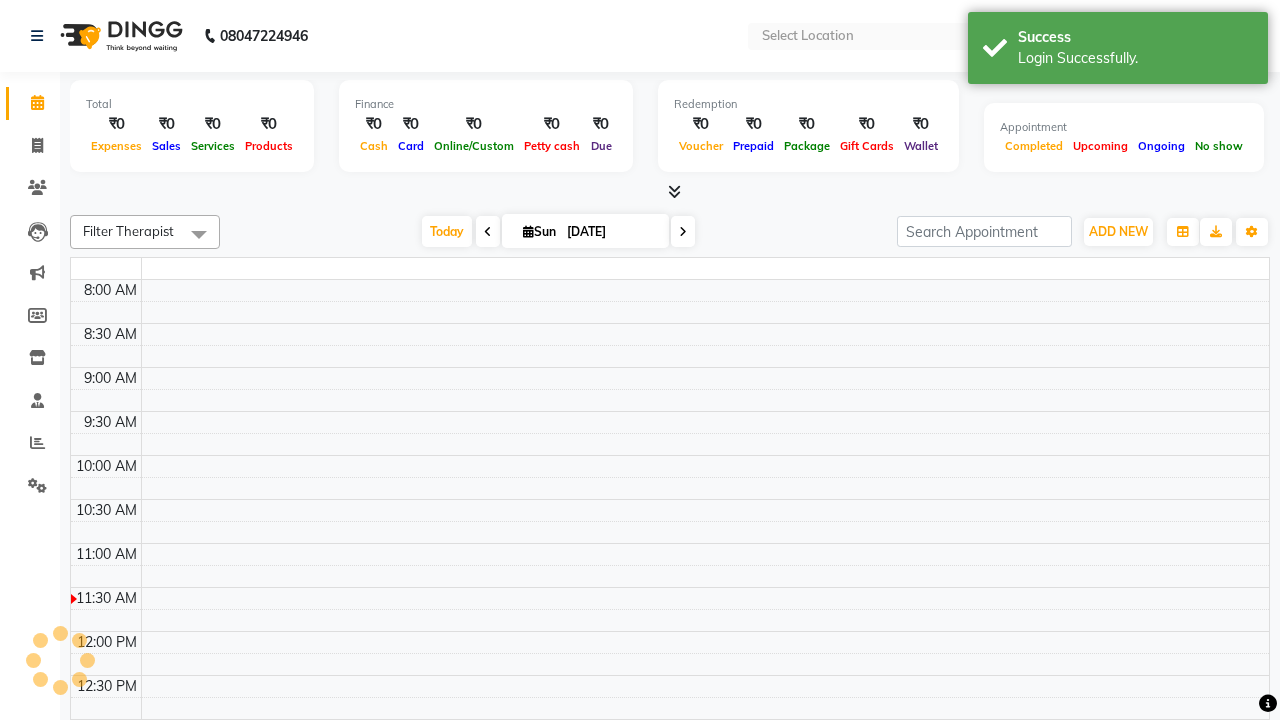select on "en" 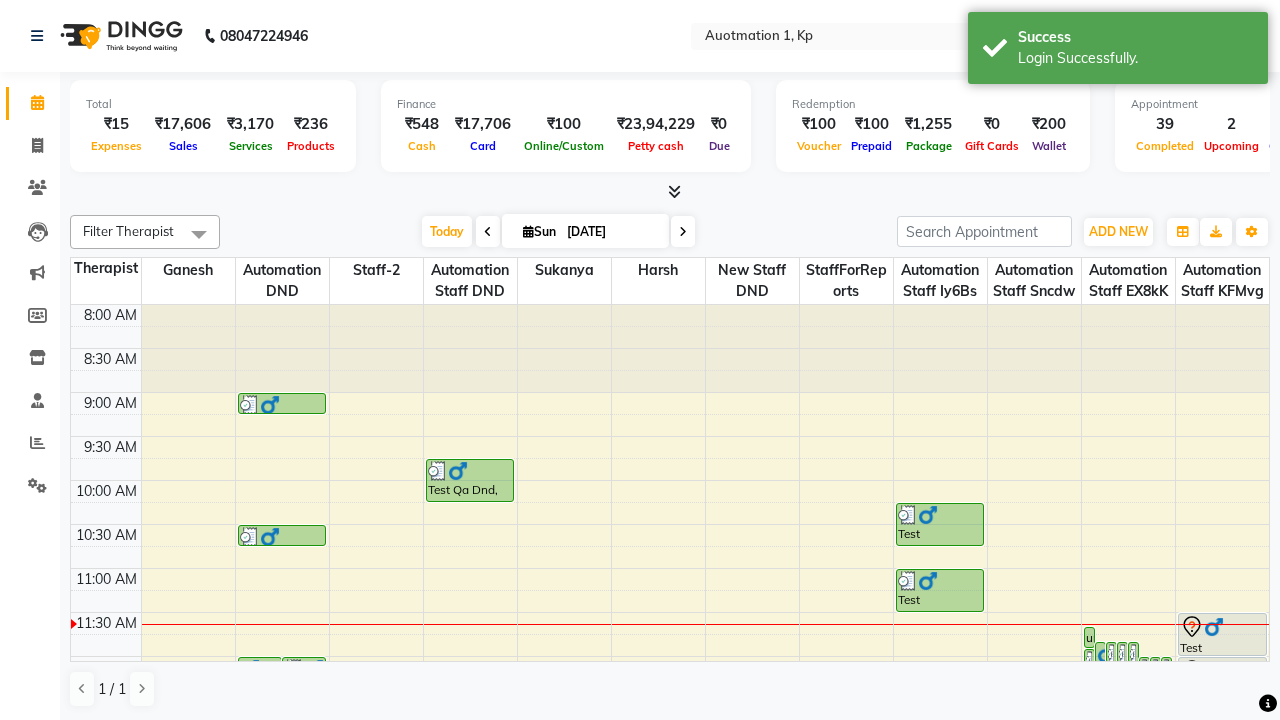 scroll, scrollTop: 0, scrollLeft: 0, axis: both 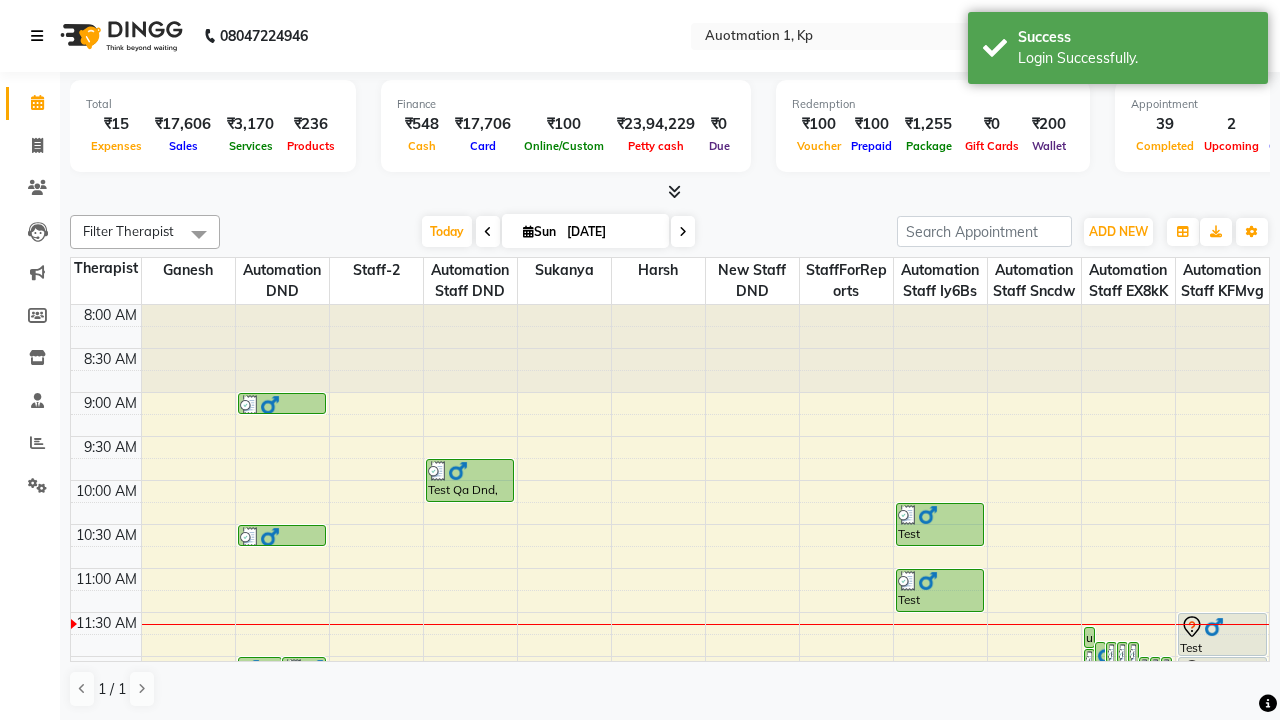 click at bounding box center (37, 36) 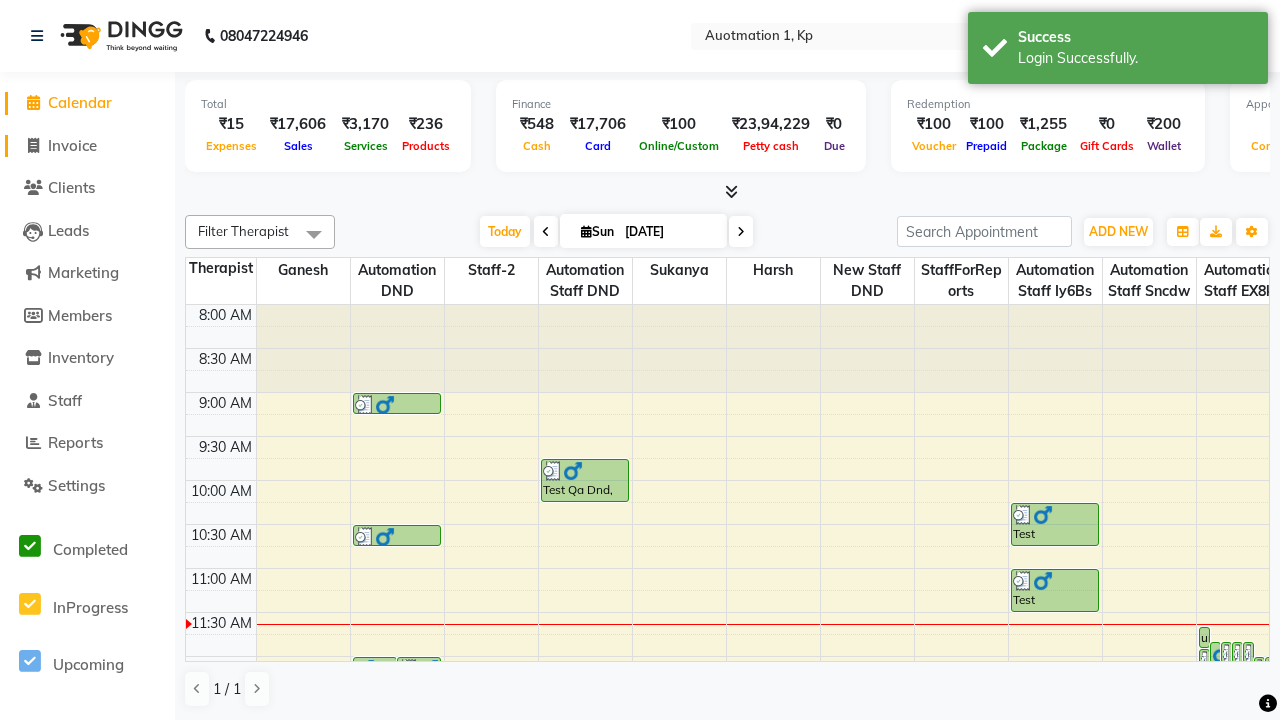 click on "Invoice" 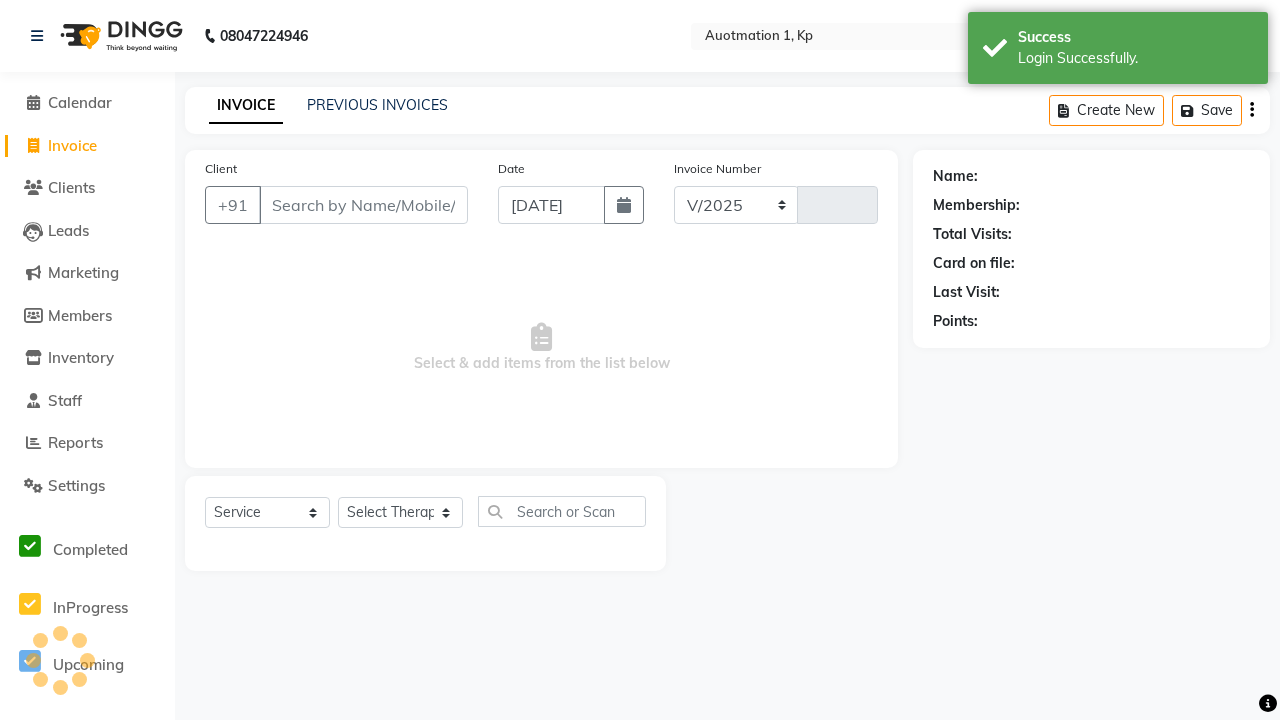 select on "150" 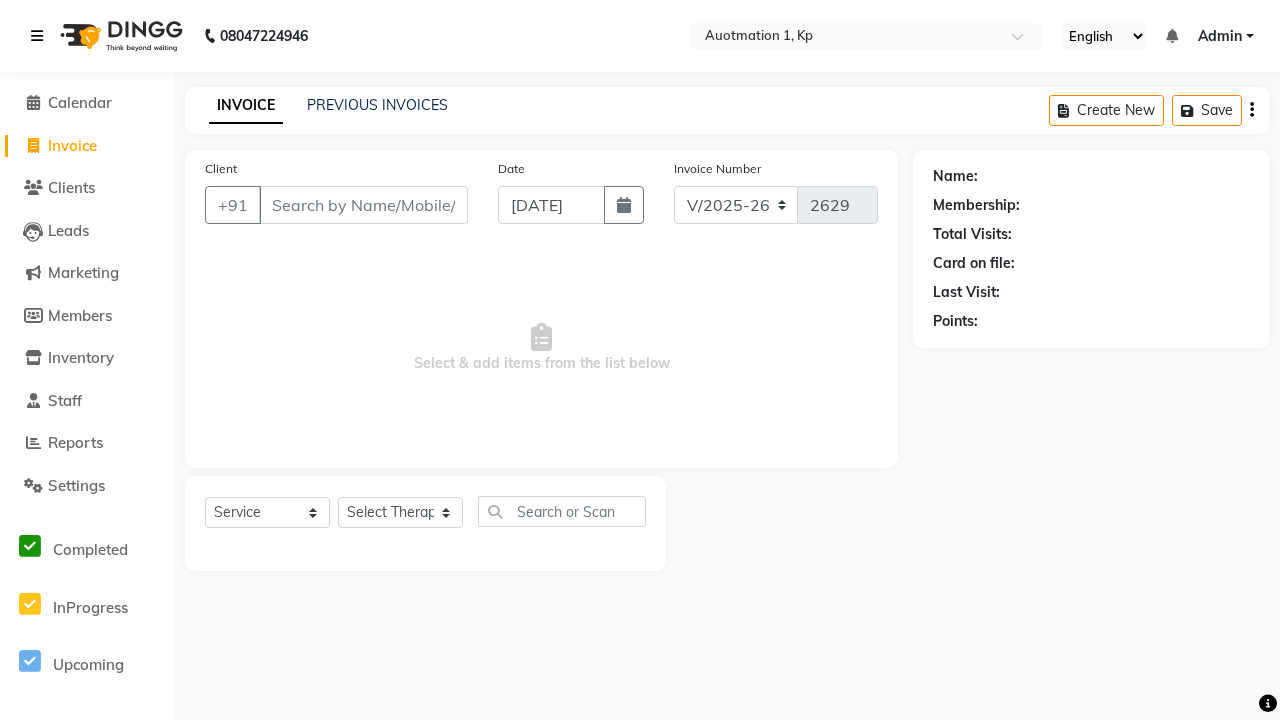 click at bounding box center [37, 36] 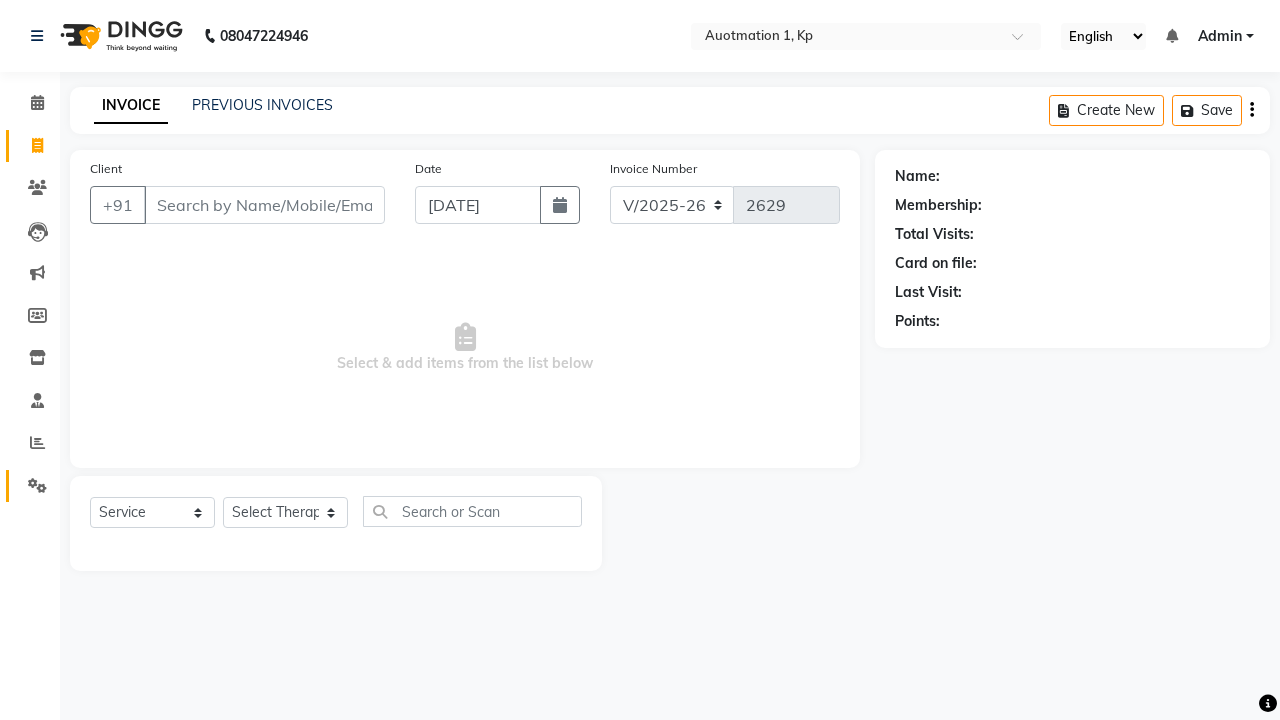 click 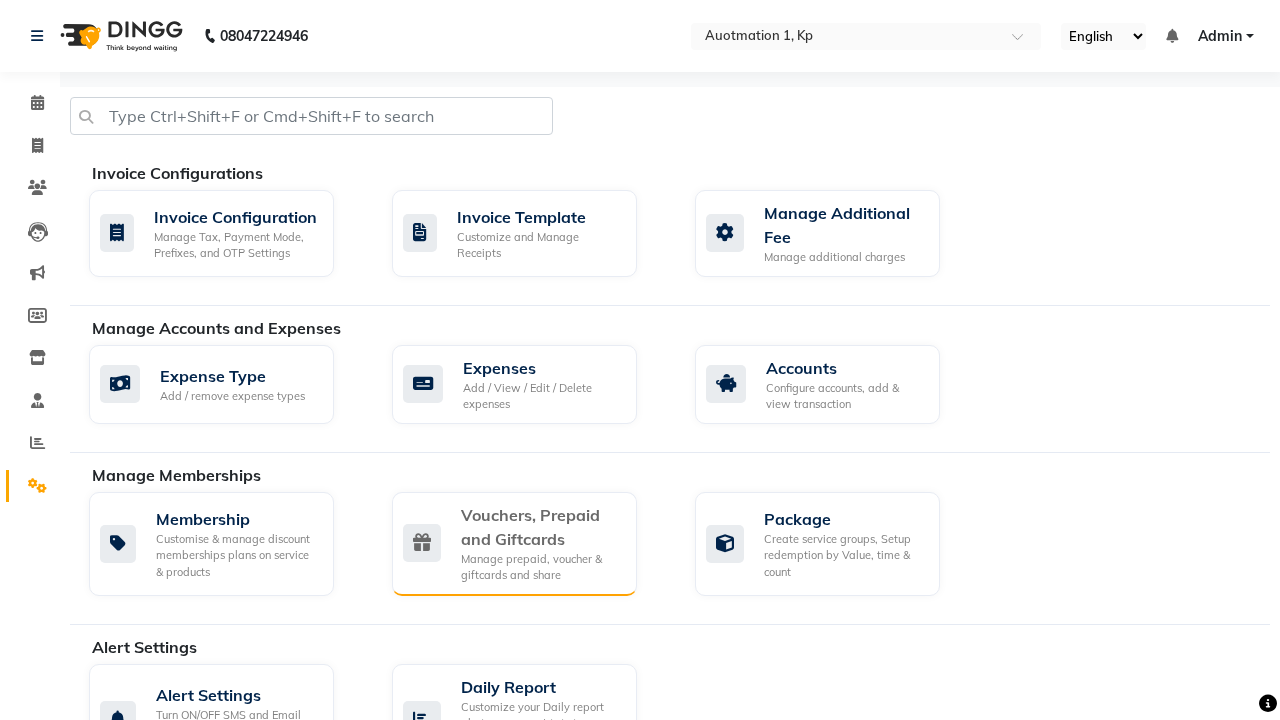 click on "Vouchers, Prepaid and Giftcards" 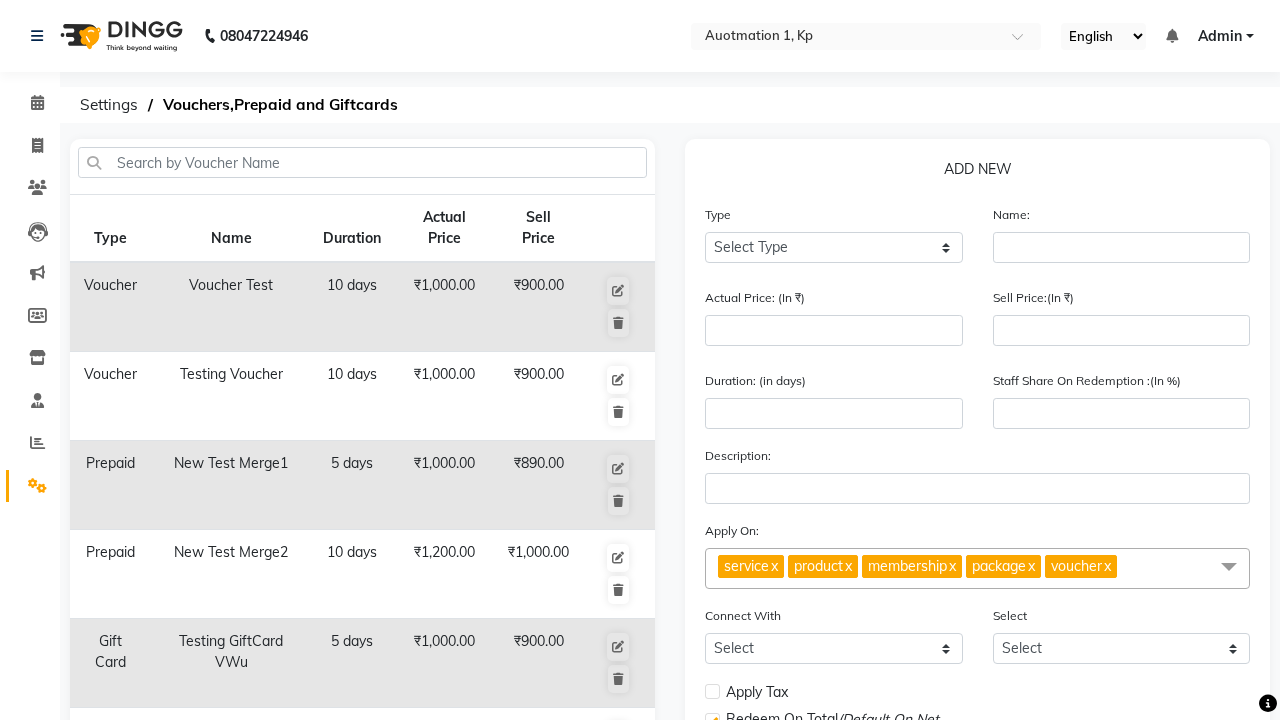 select on "G" 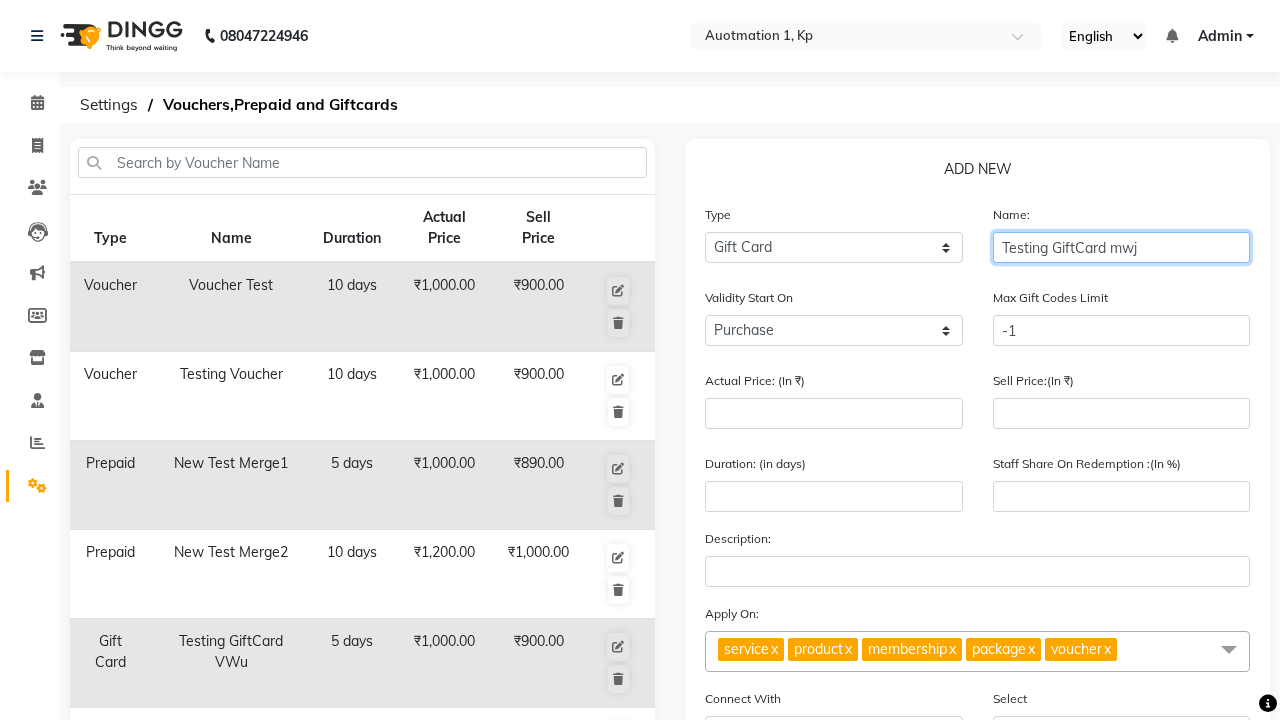 type on "Testing GiftCard mwj" 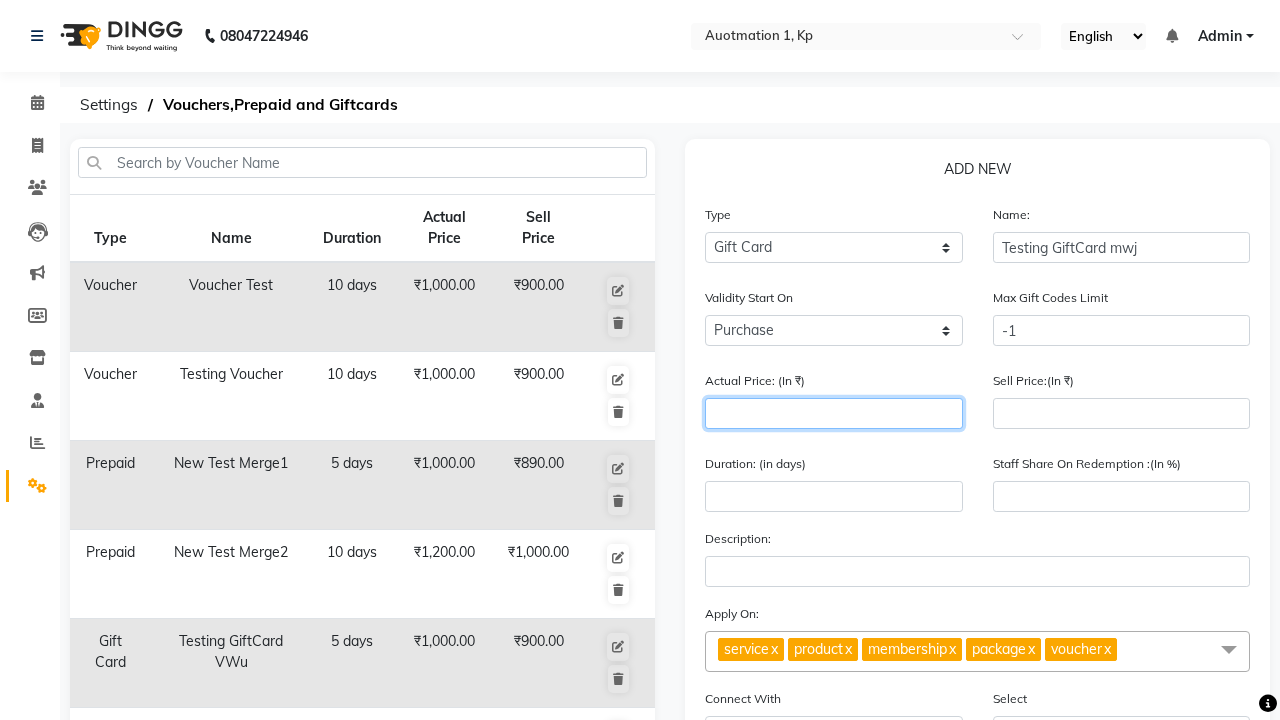 type on "1000" 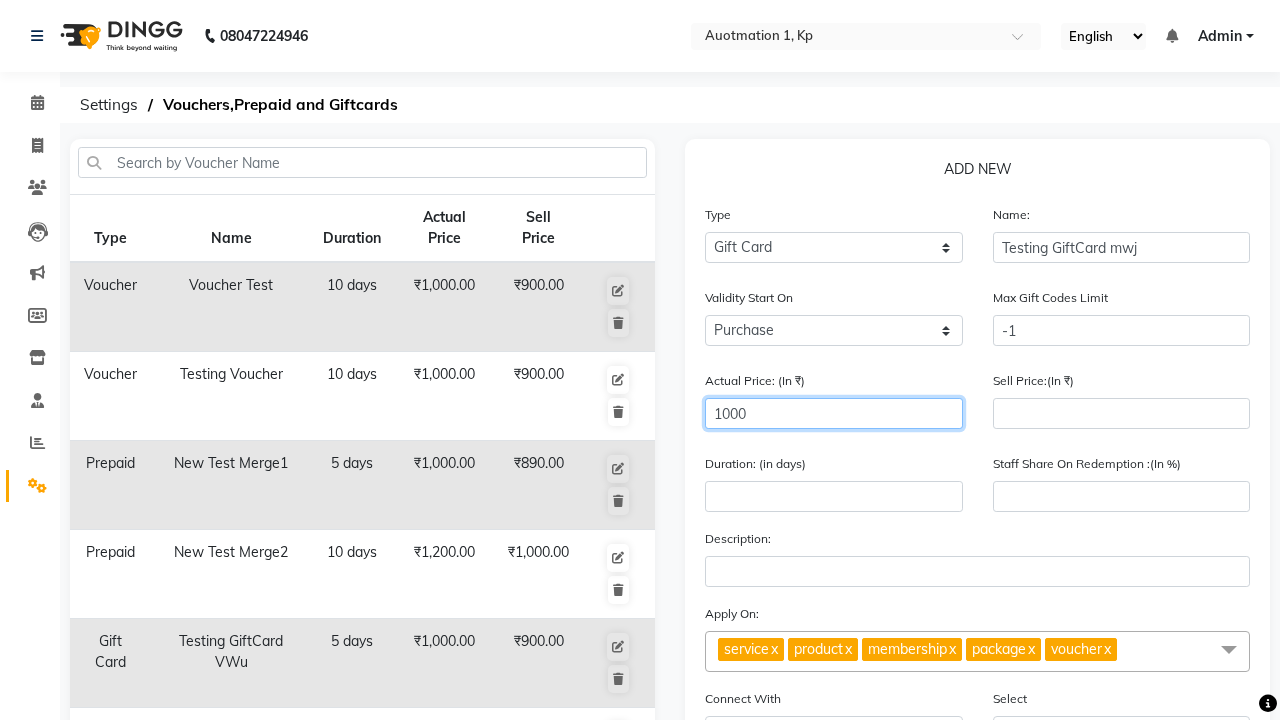 type on "0" 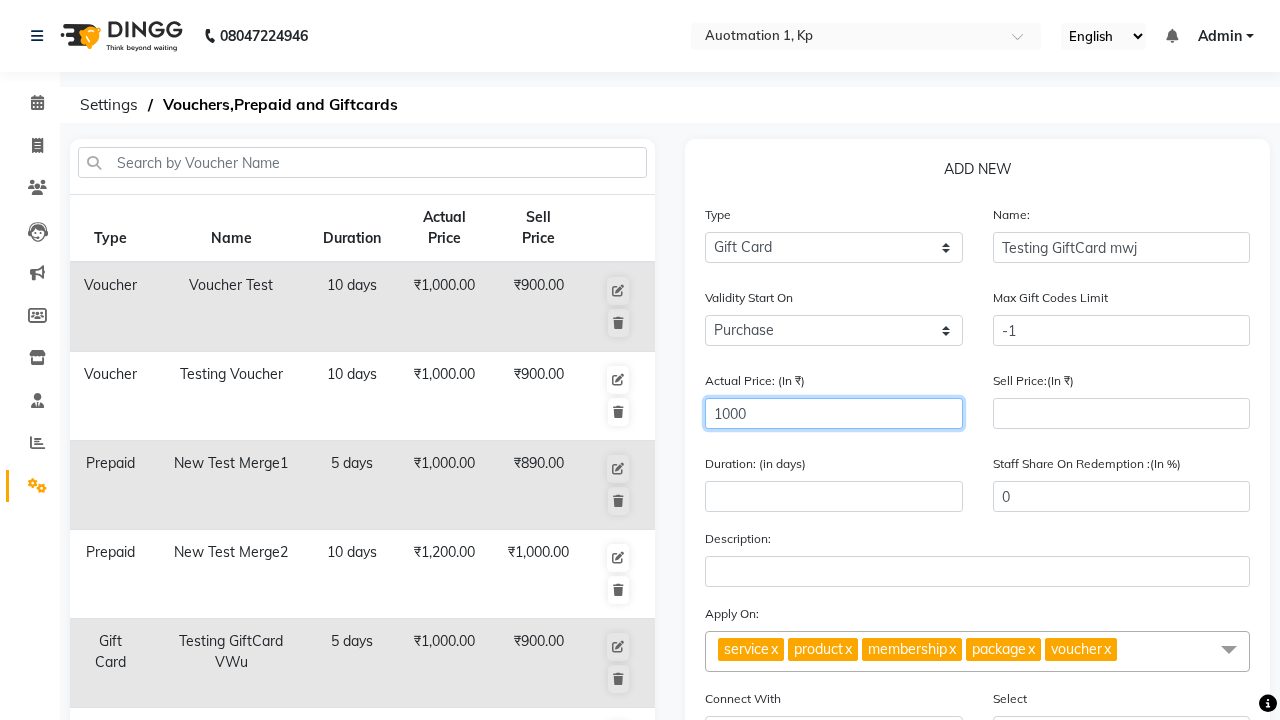 type on "1000" 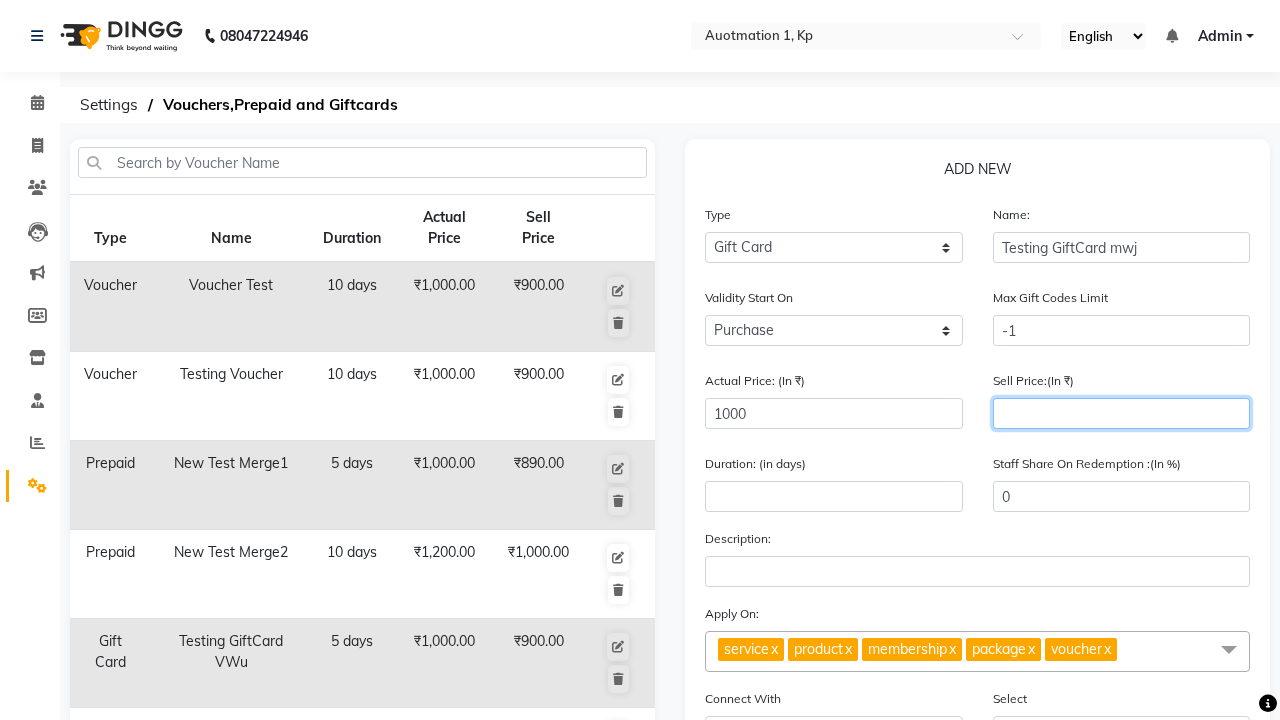 type on "900" 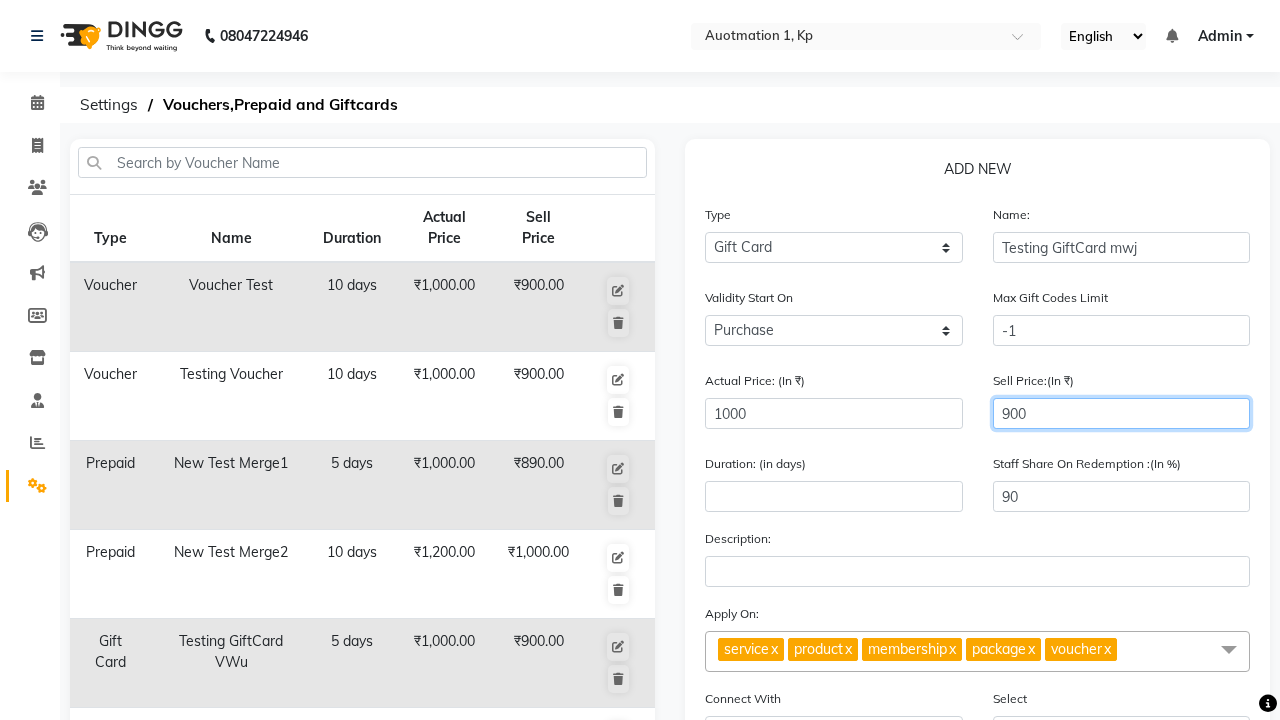 type on "900" 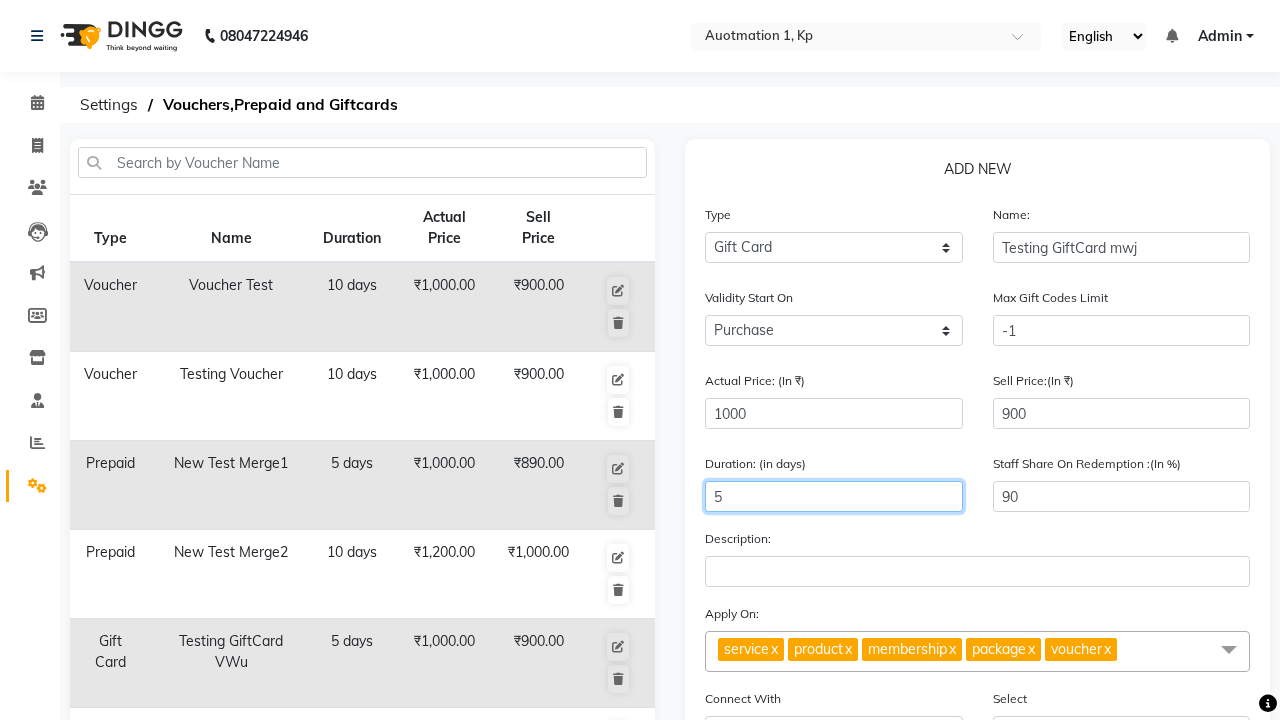 type on "5" 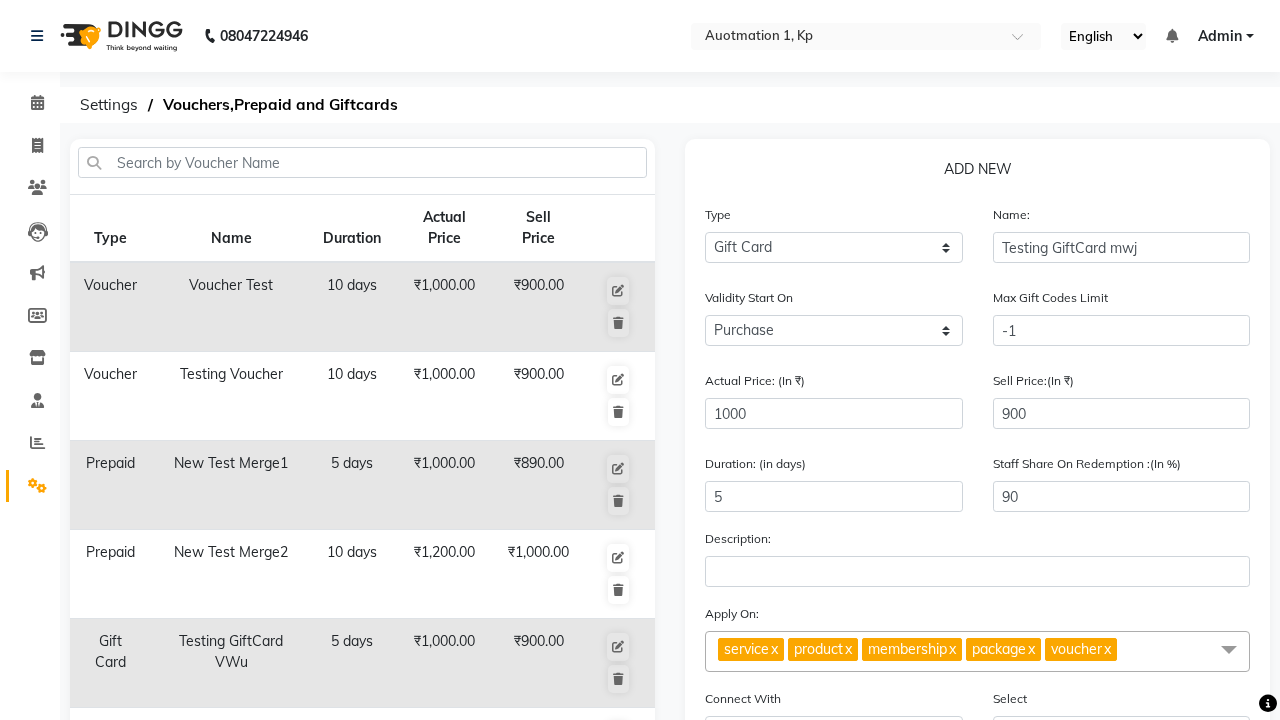 click on "Save" 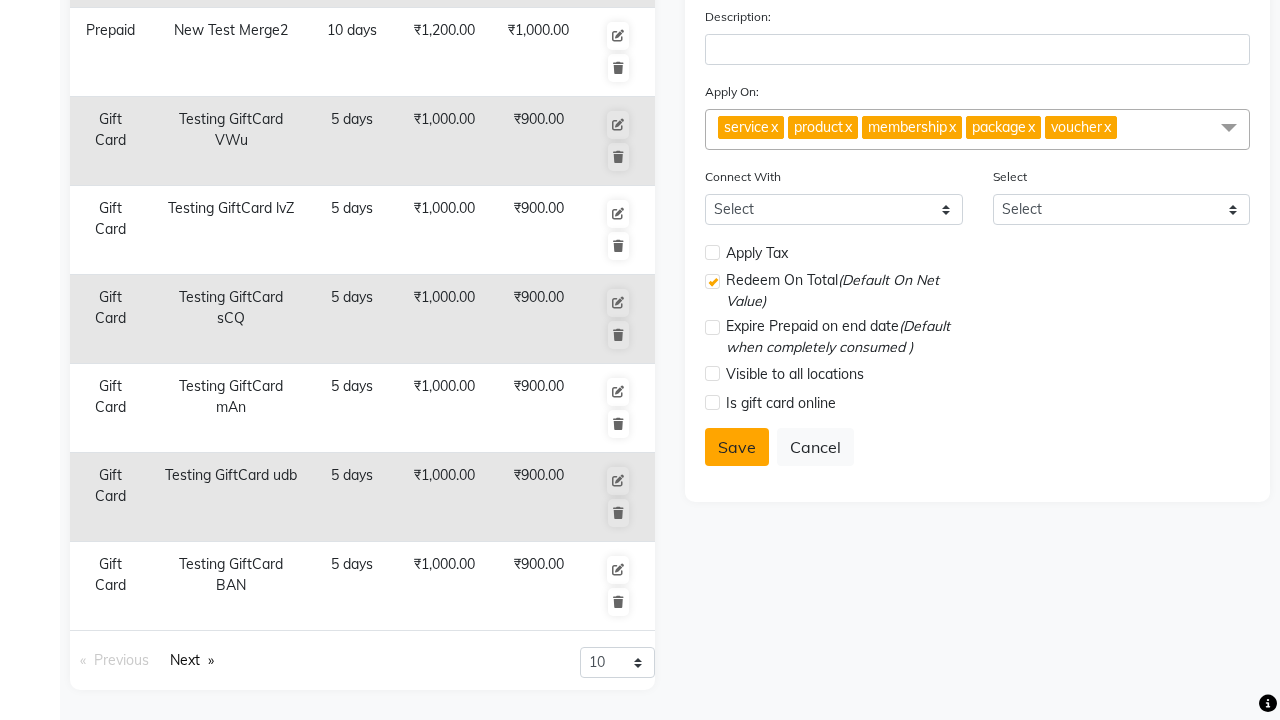 select 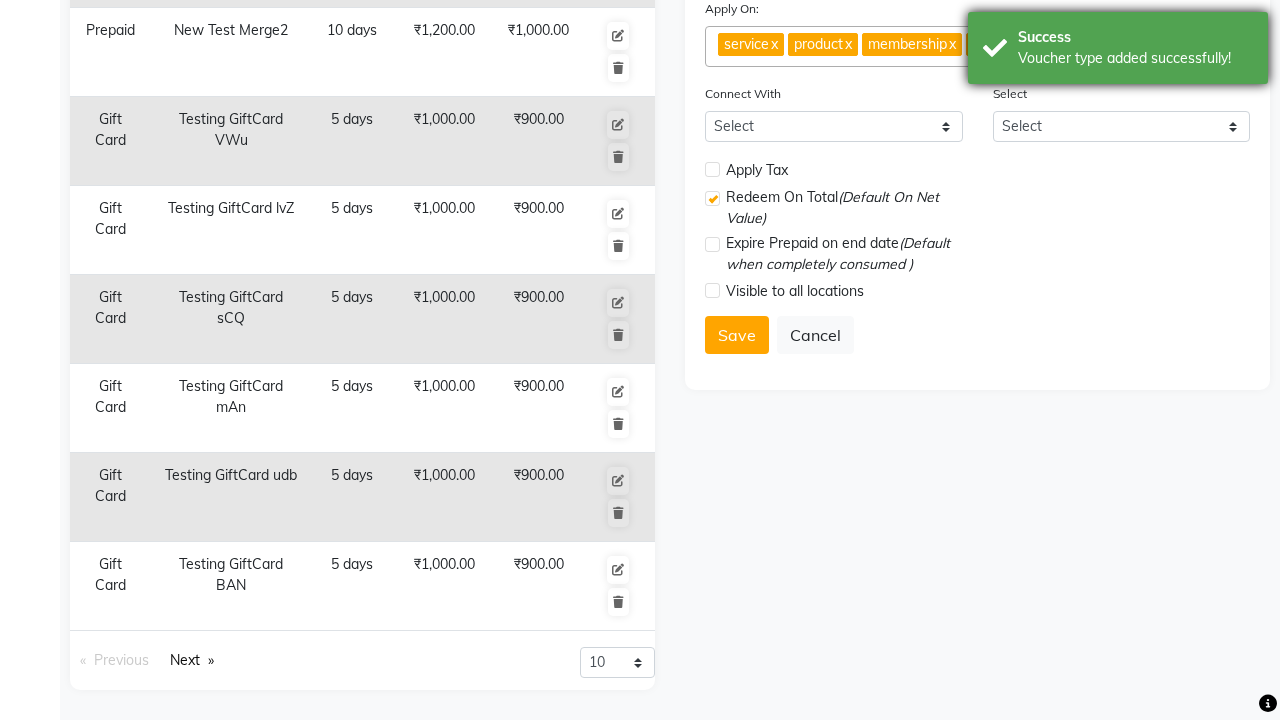 click on "Voucher type added successfully!" at bounding box center [1135, 58] 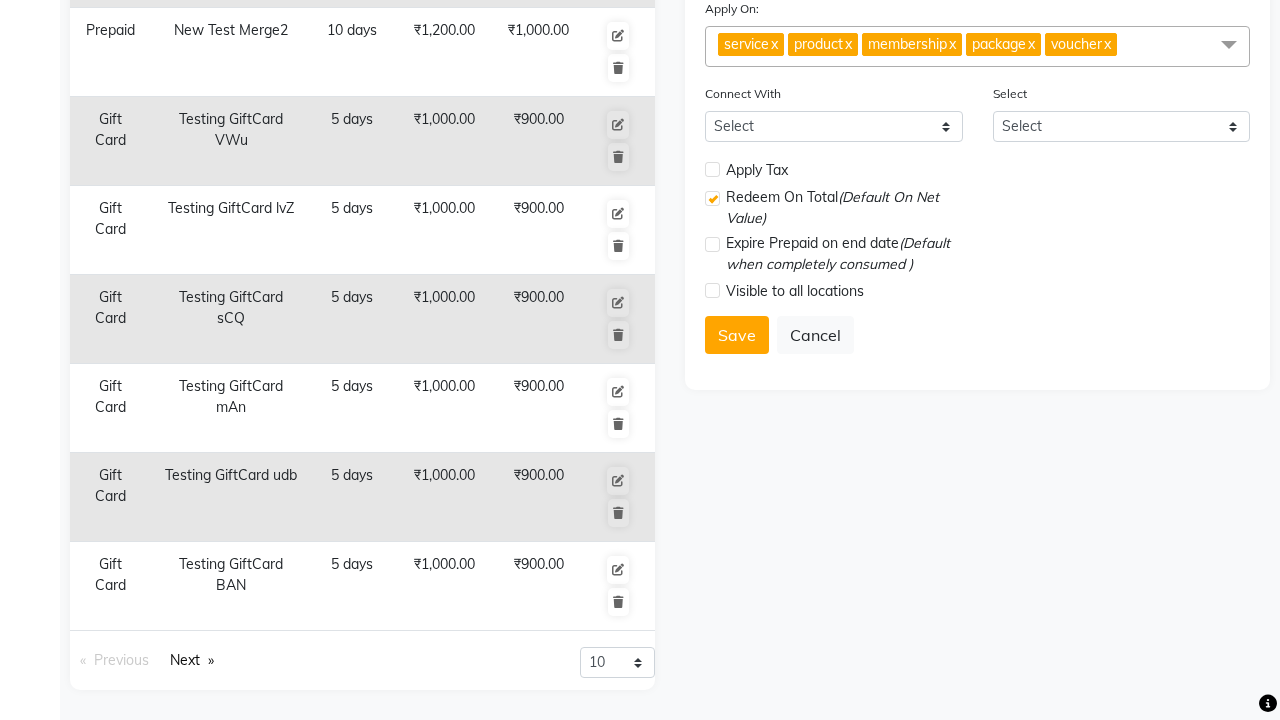 click at bounding box center (37, -486) 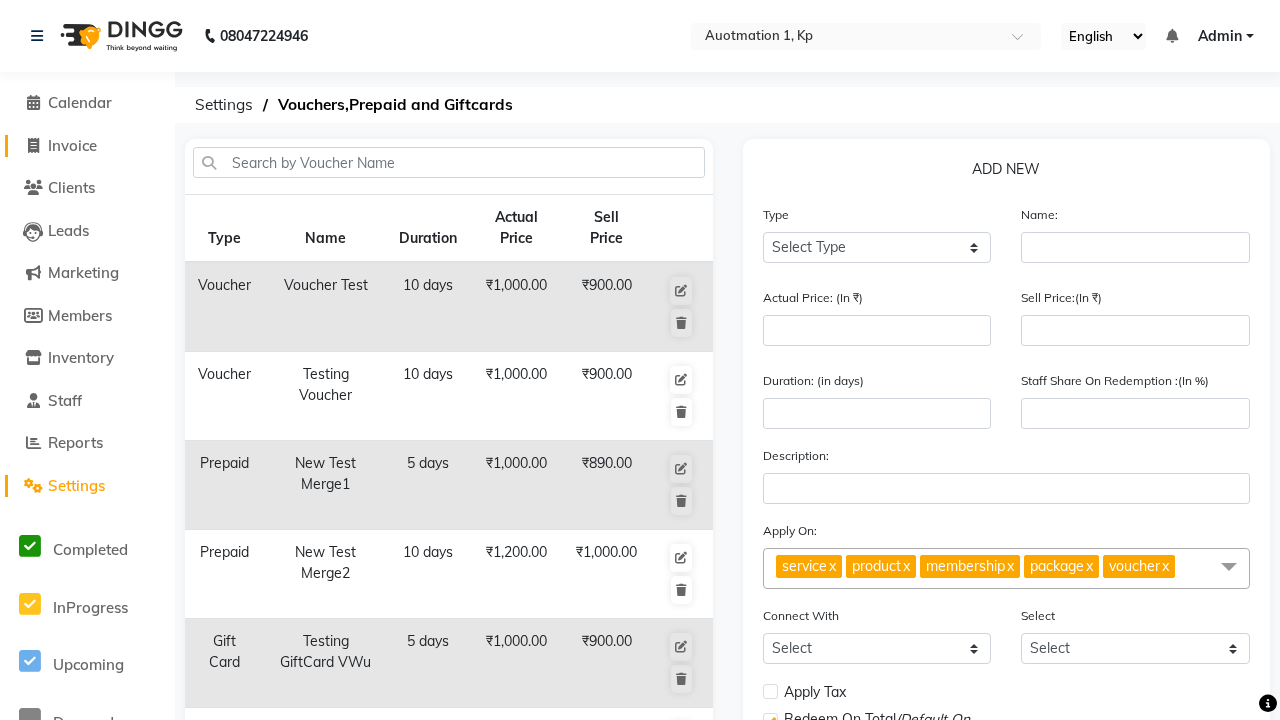 click on "Invoice" 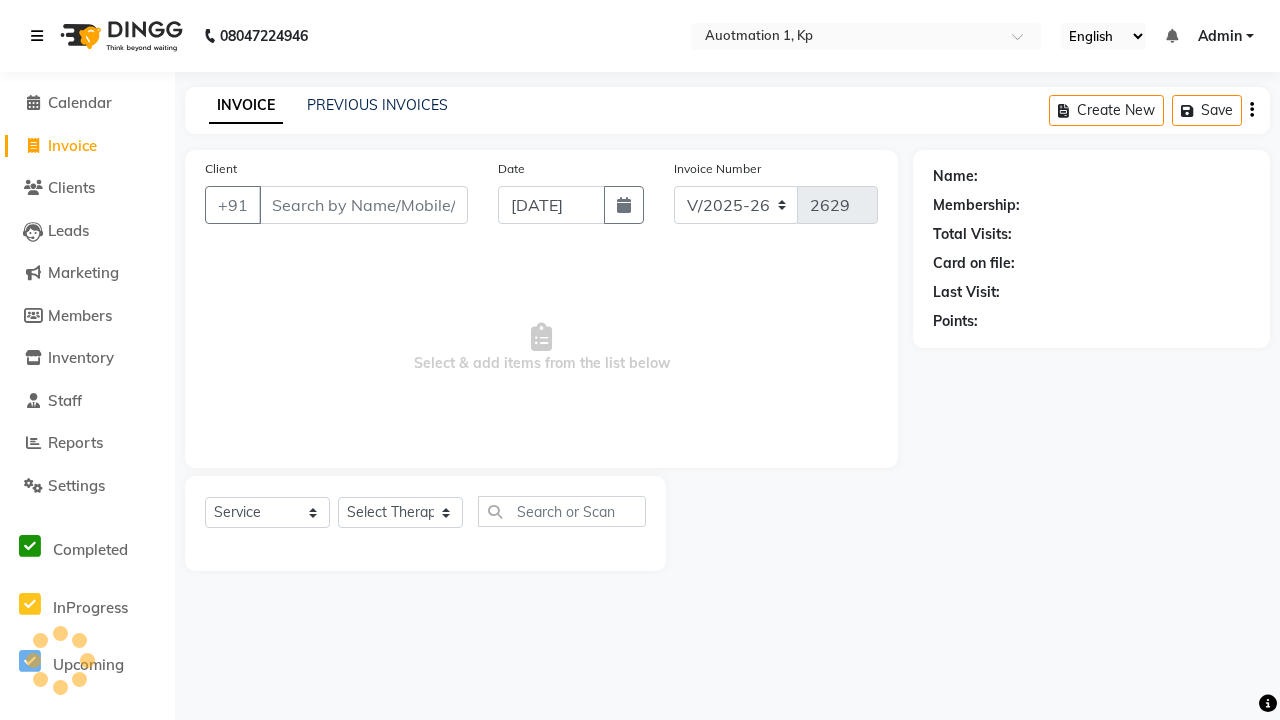click at bounding box center (37, 36) 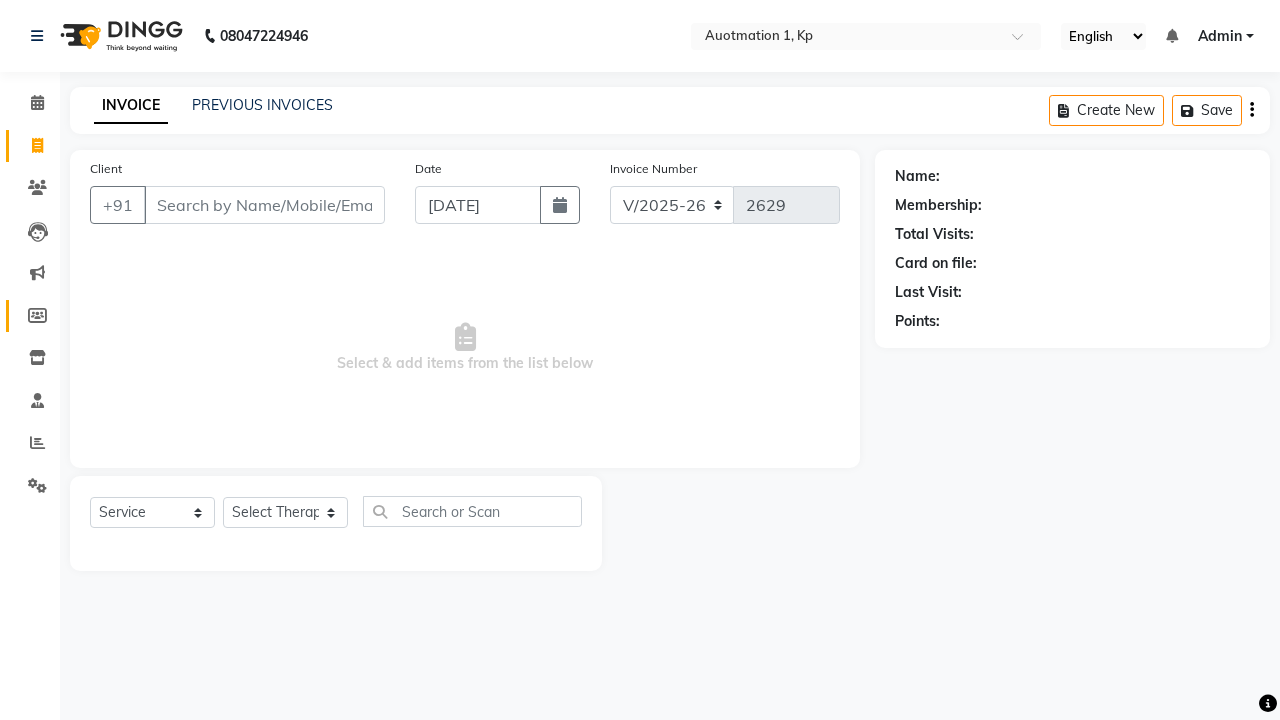 click 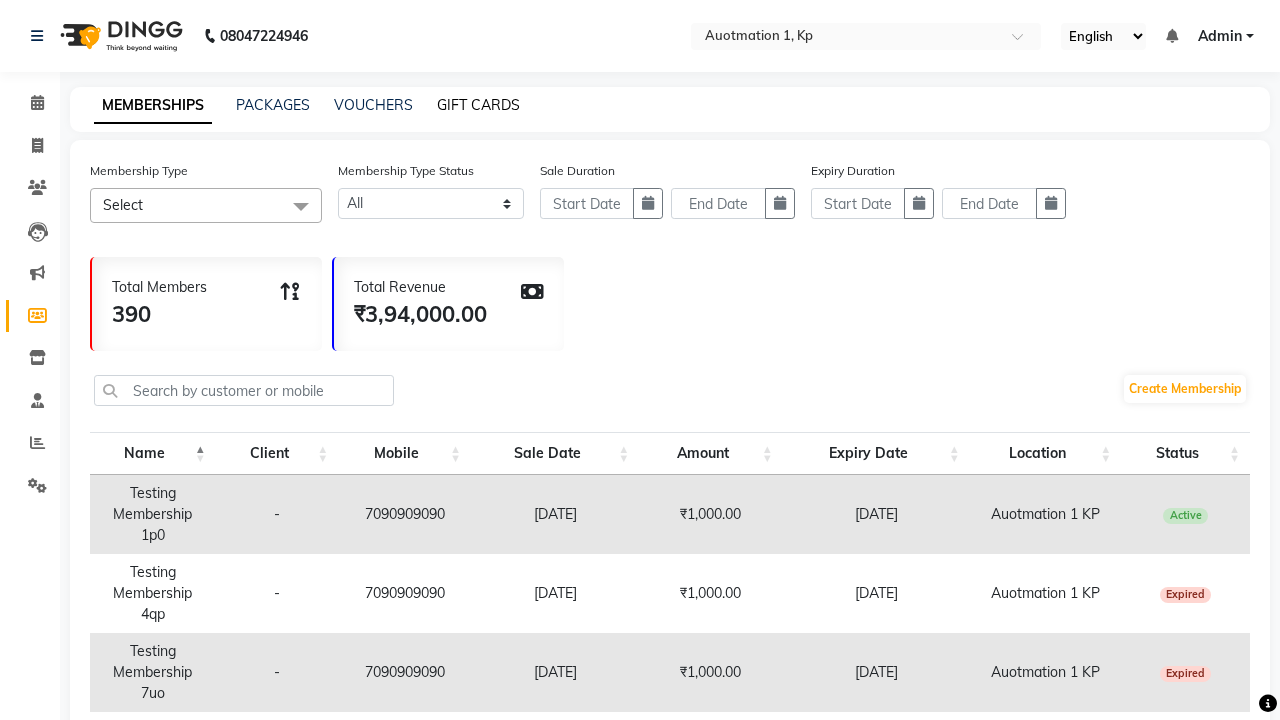 click on "GIFT CARDS" 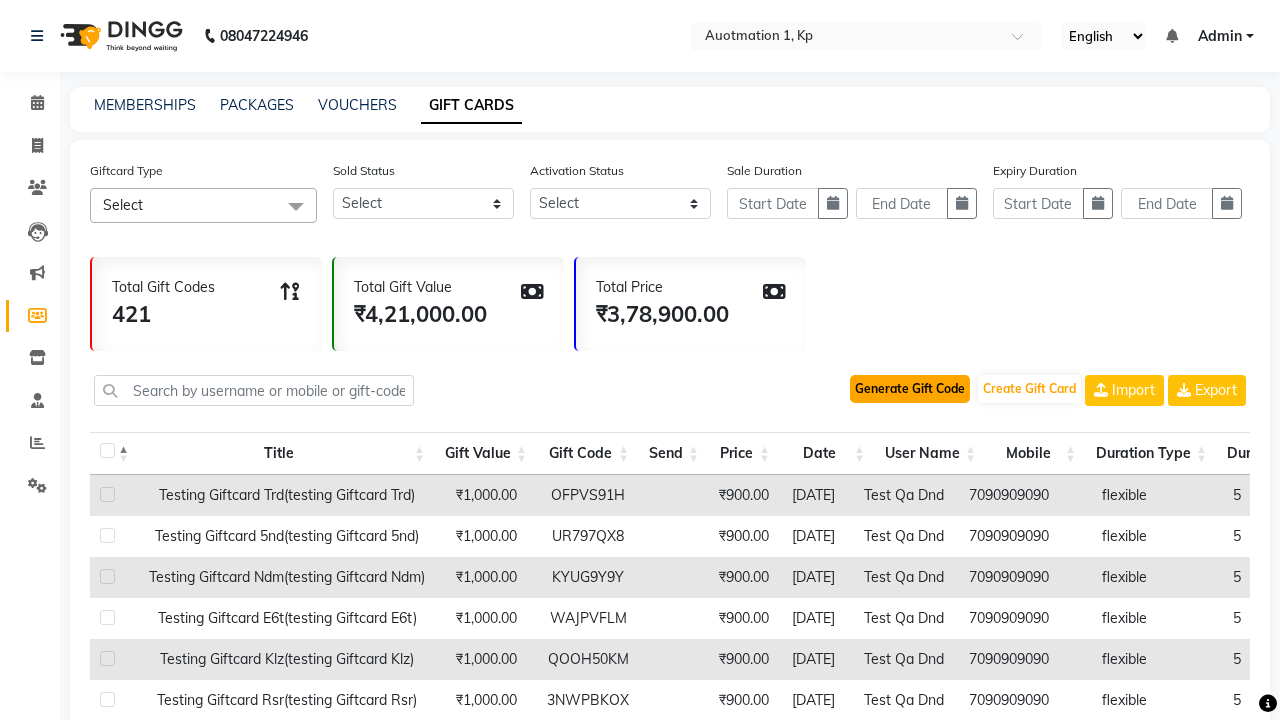 click on "Generate Gift Code" 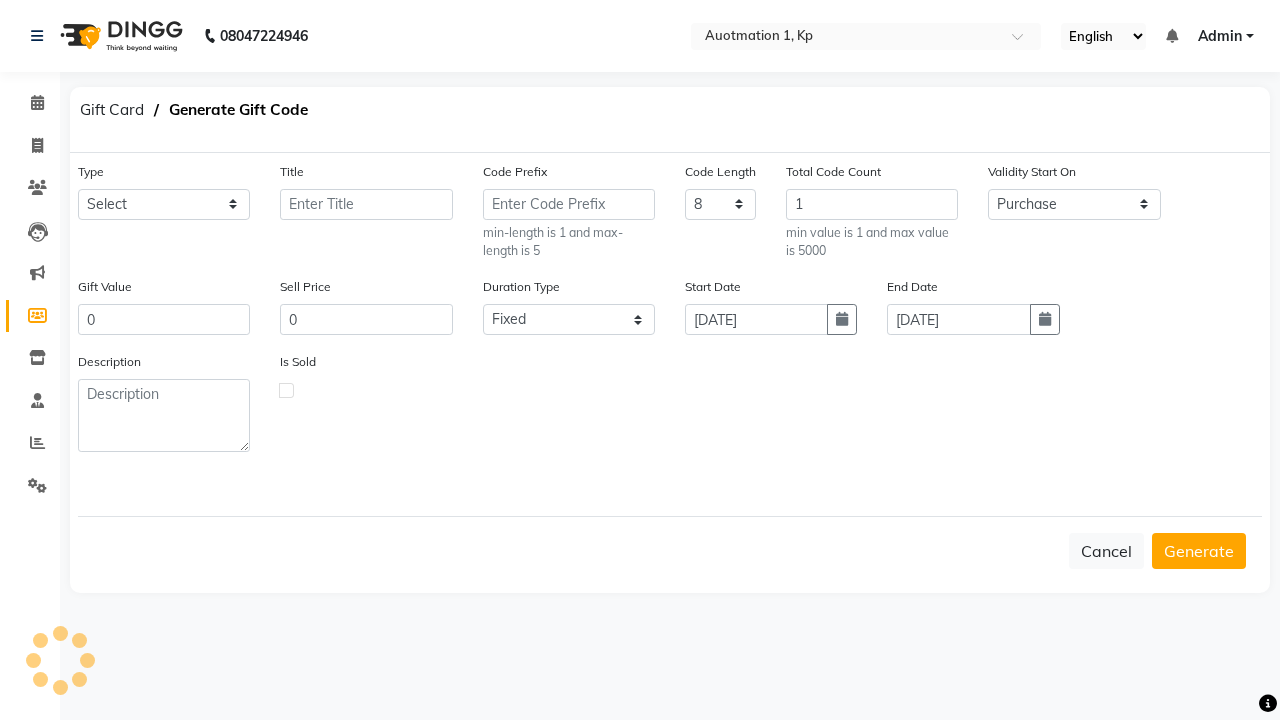 select on "2201" 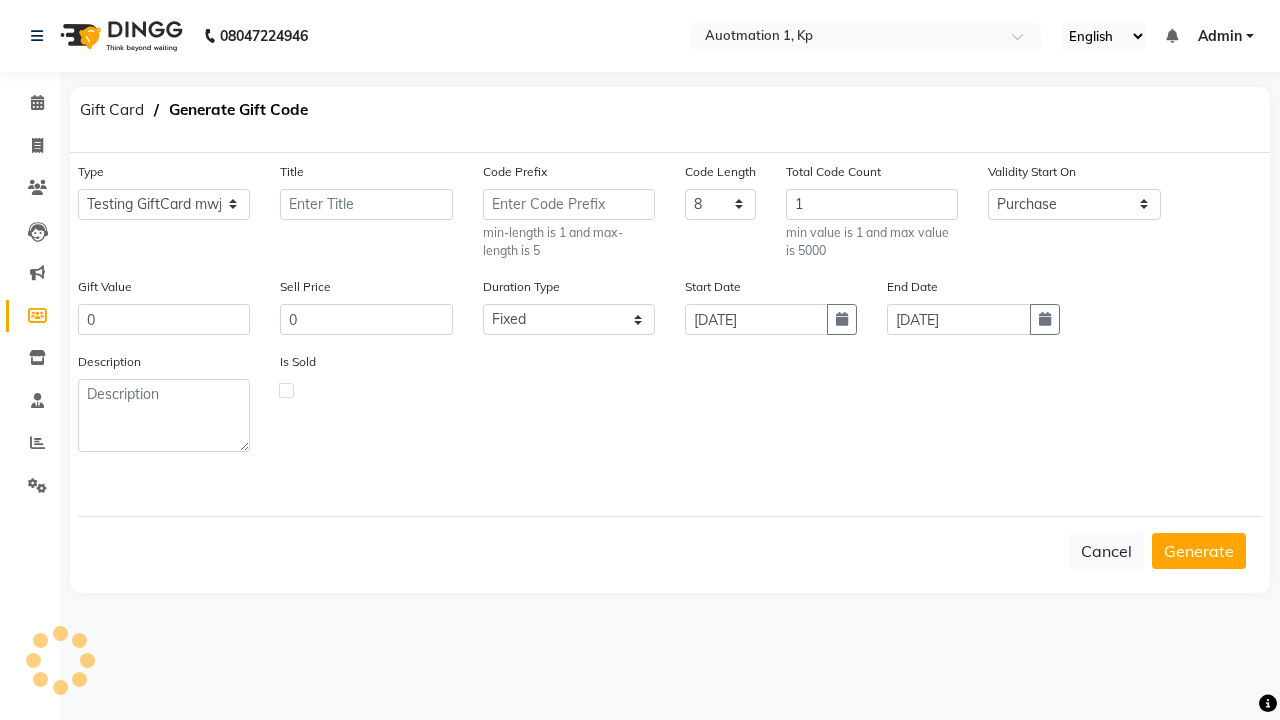 type on "Testing GiftCard mwj" 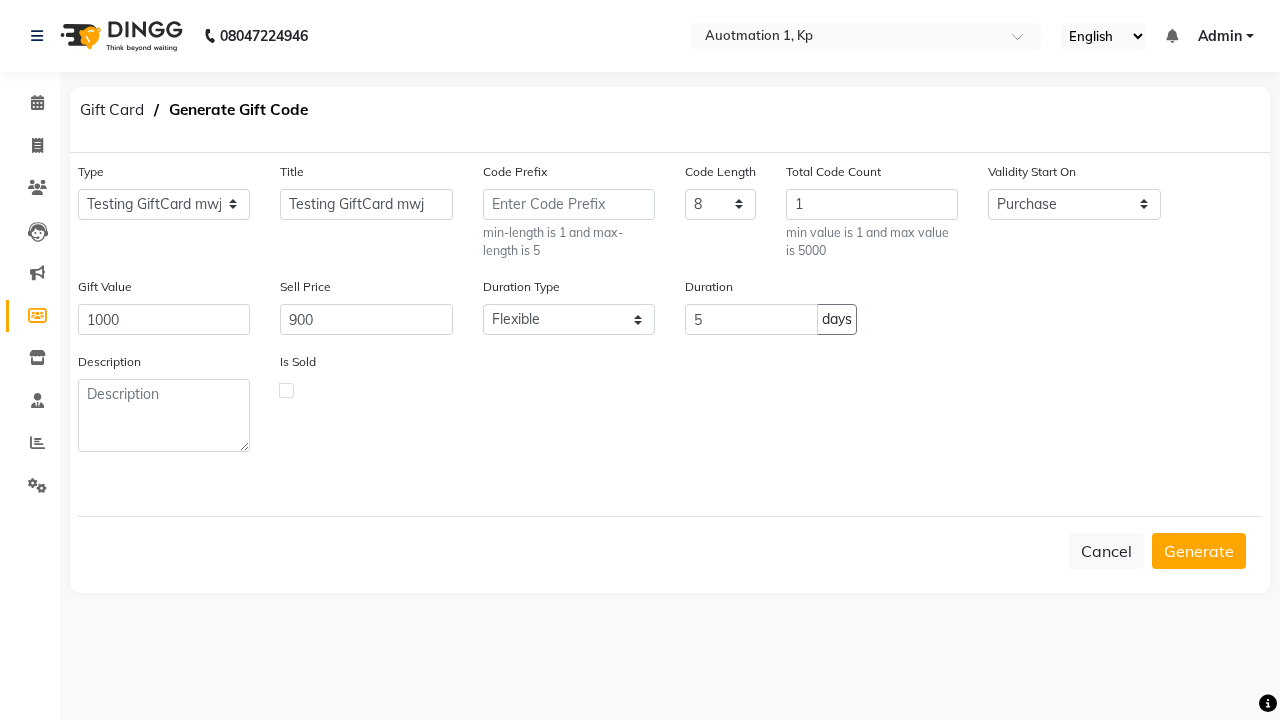 click 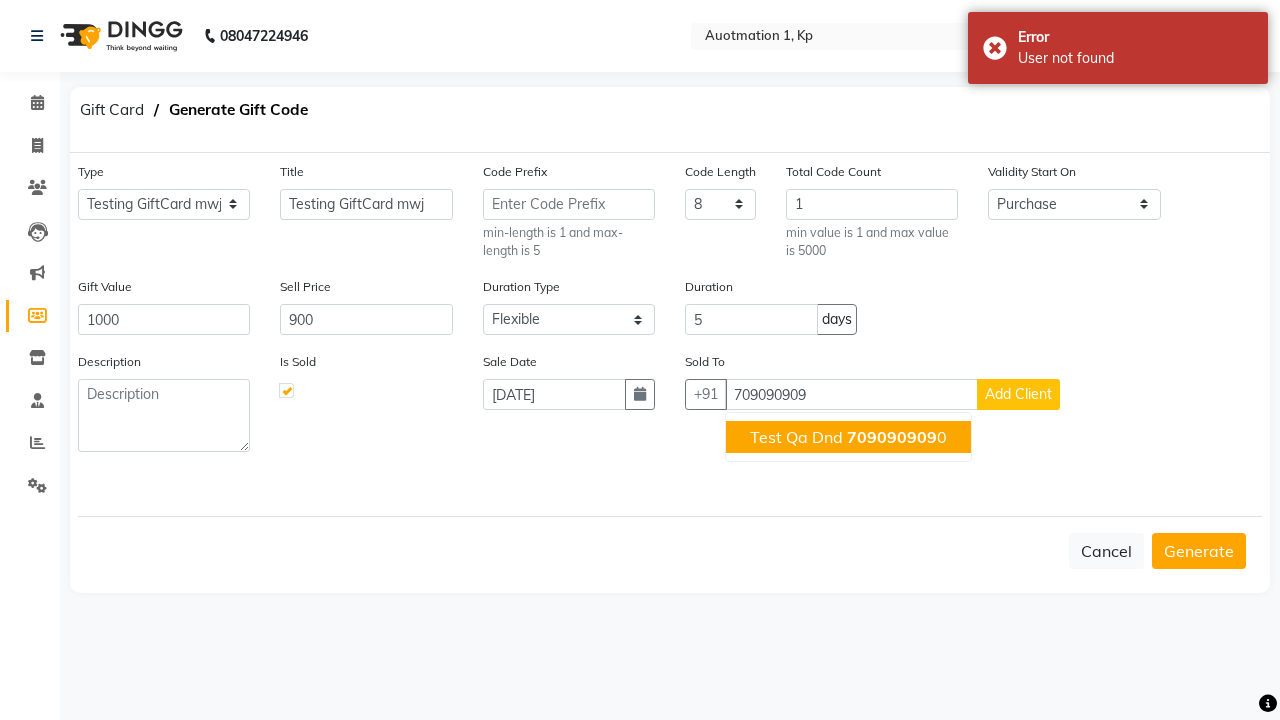 click on "709090909" 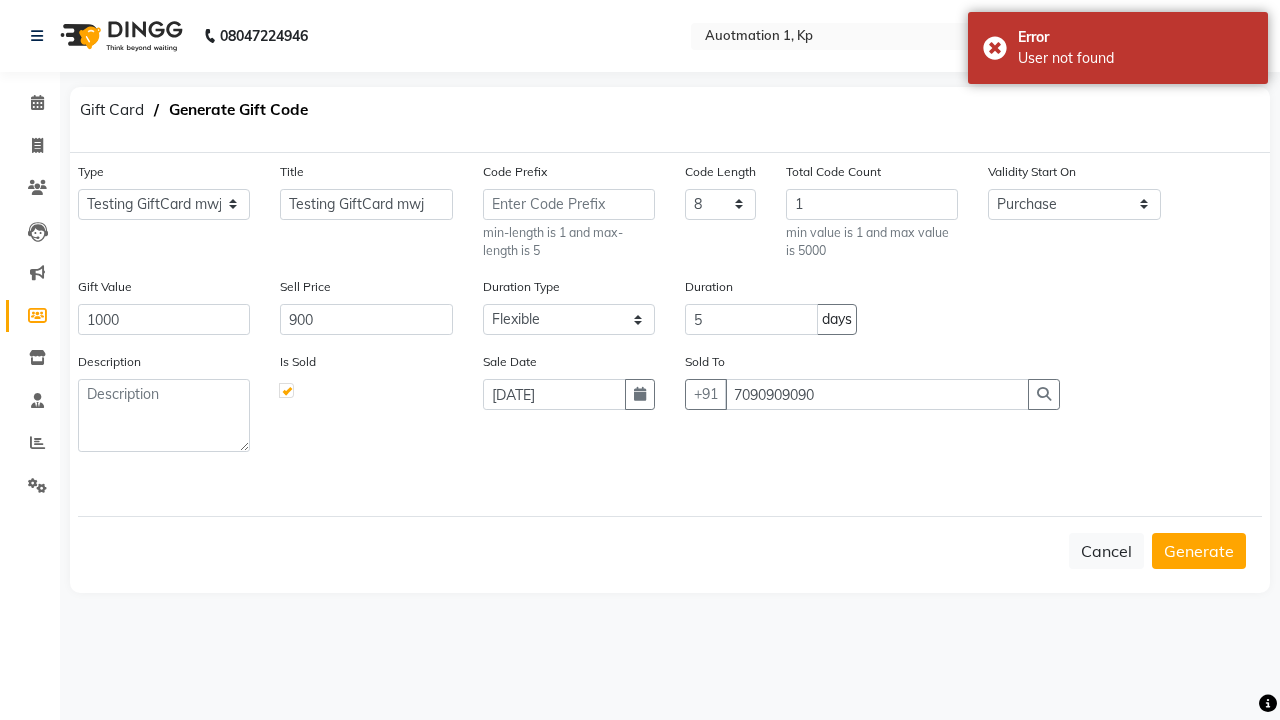 type on "7090909090" 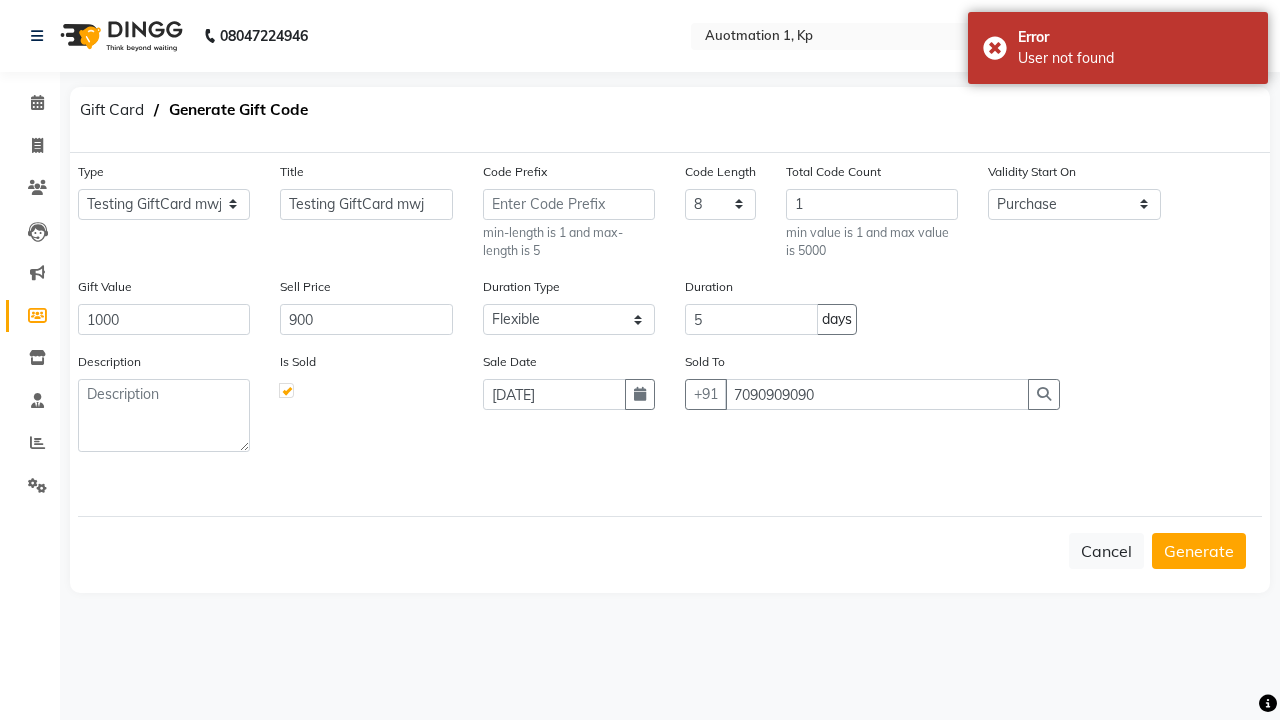 click on "Generate" 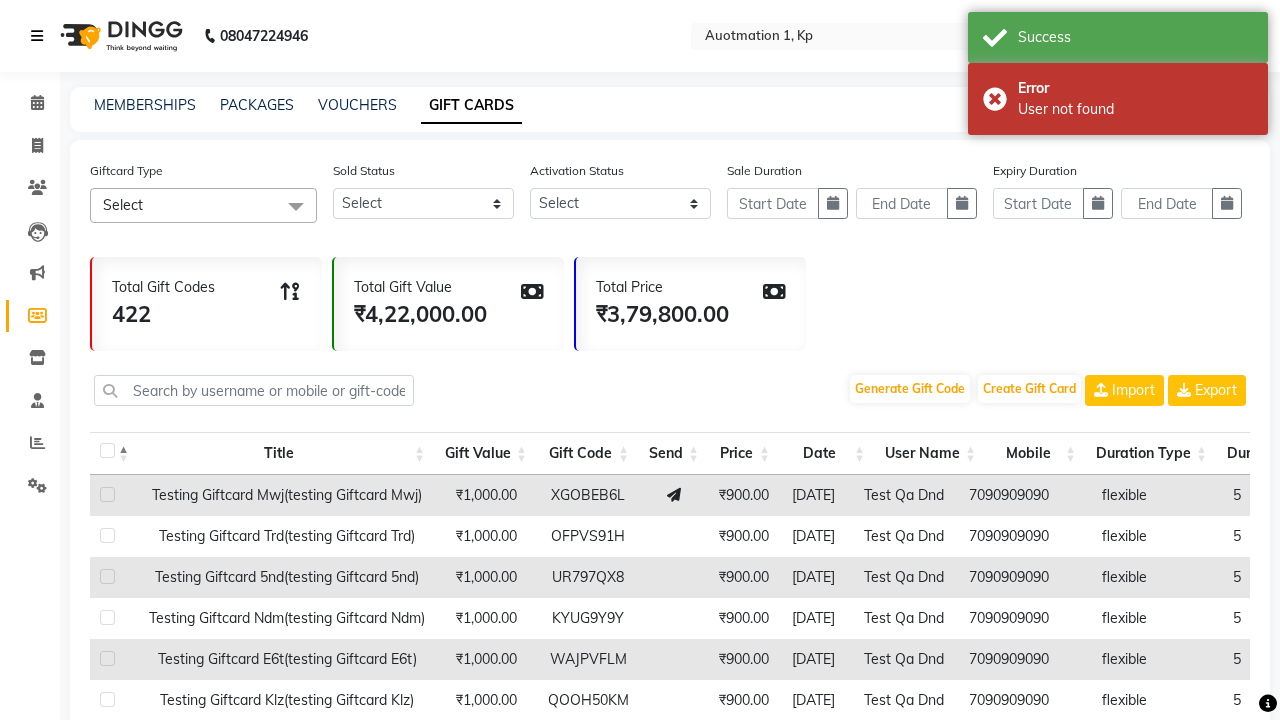 click at bounding box center (37, 36) 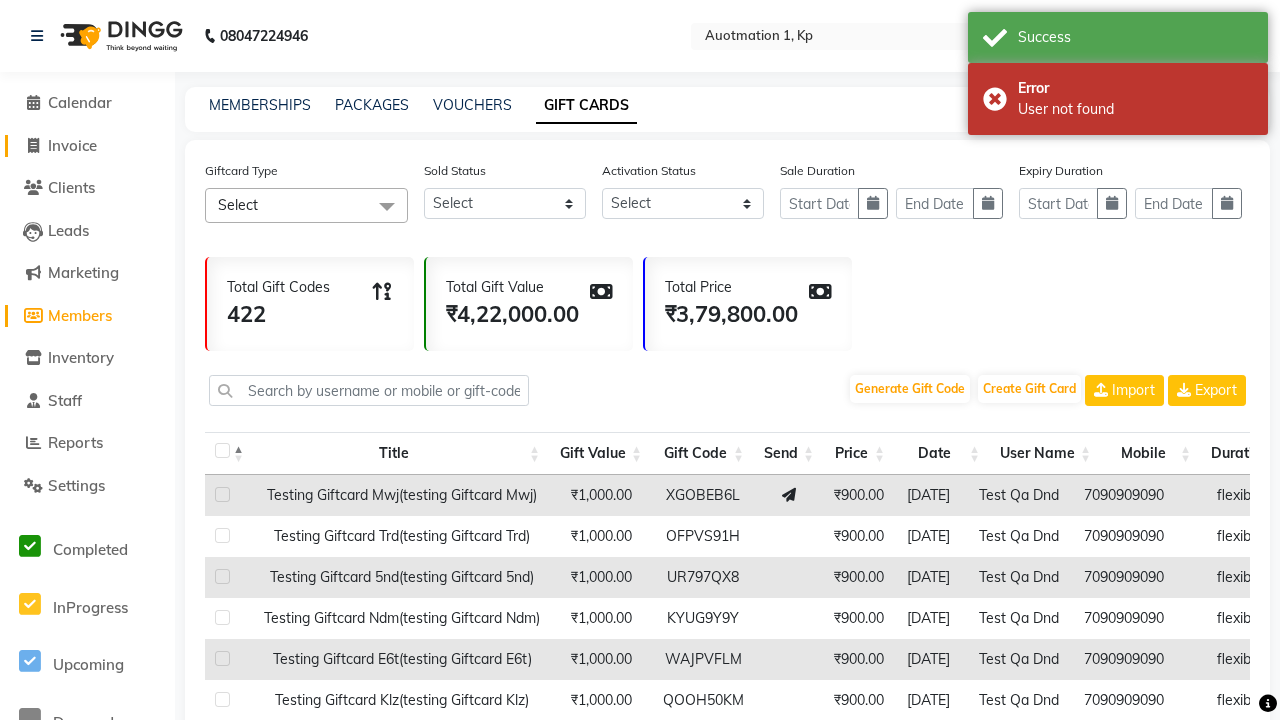 click on "Invoice" 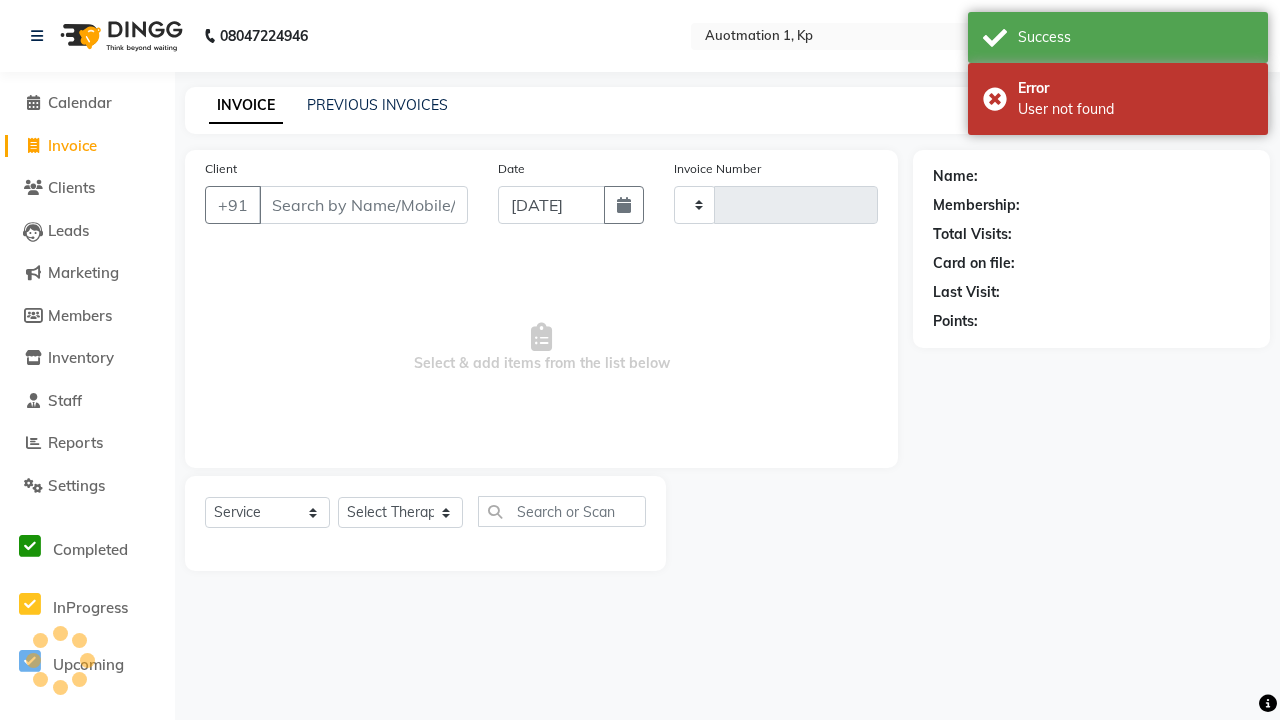 type on "2629" 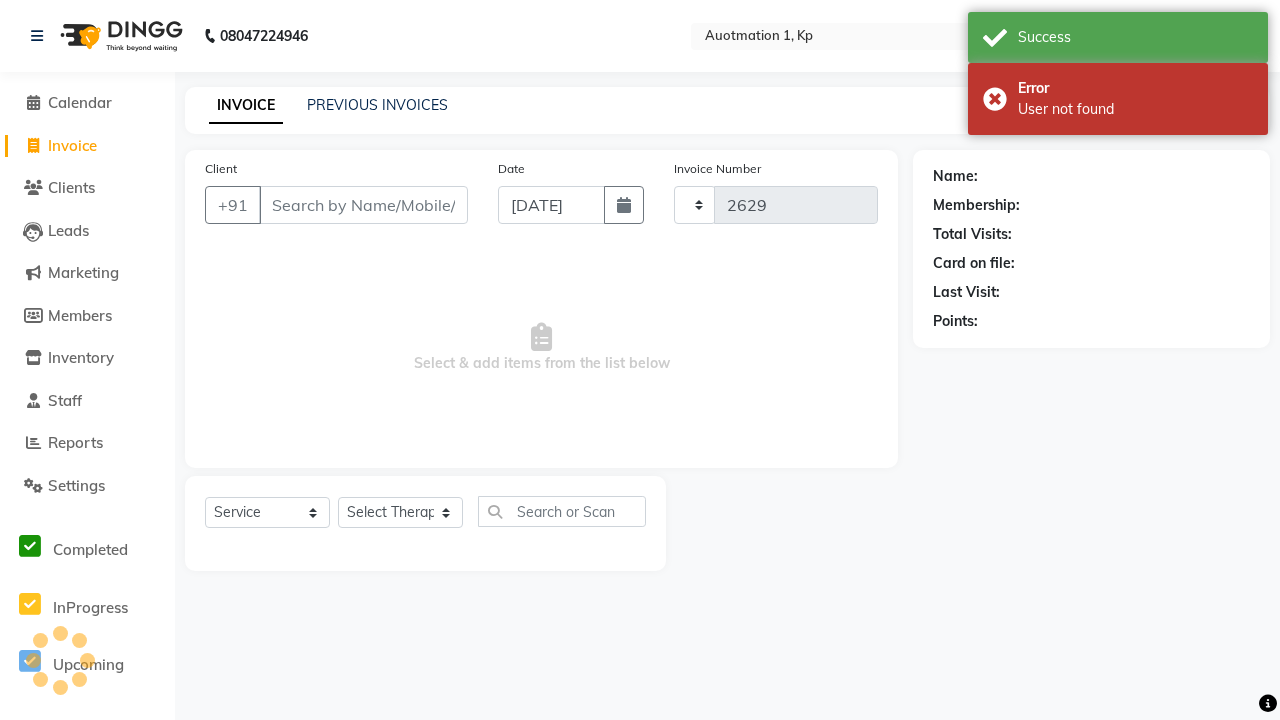select on "150" 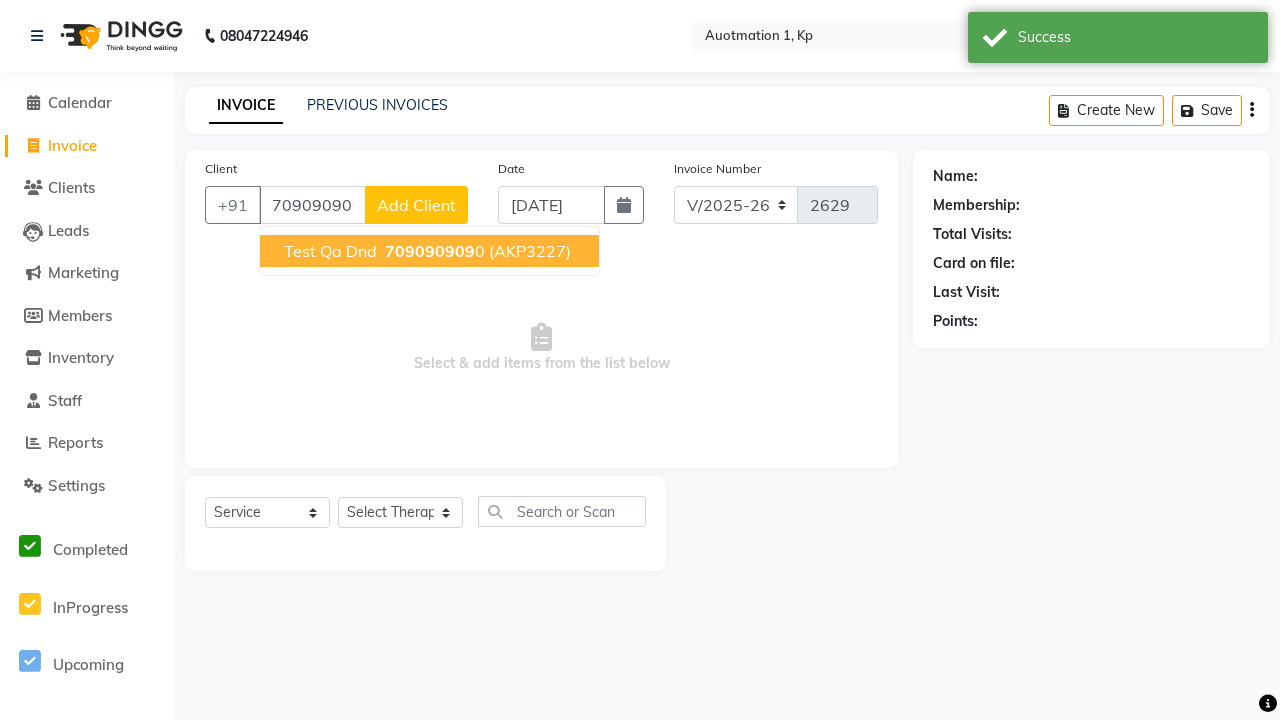 click on "709090909" at bounding box center (430, 251) 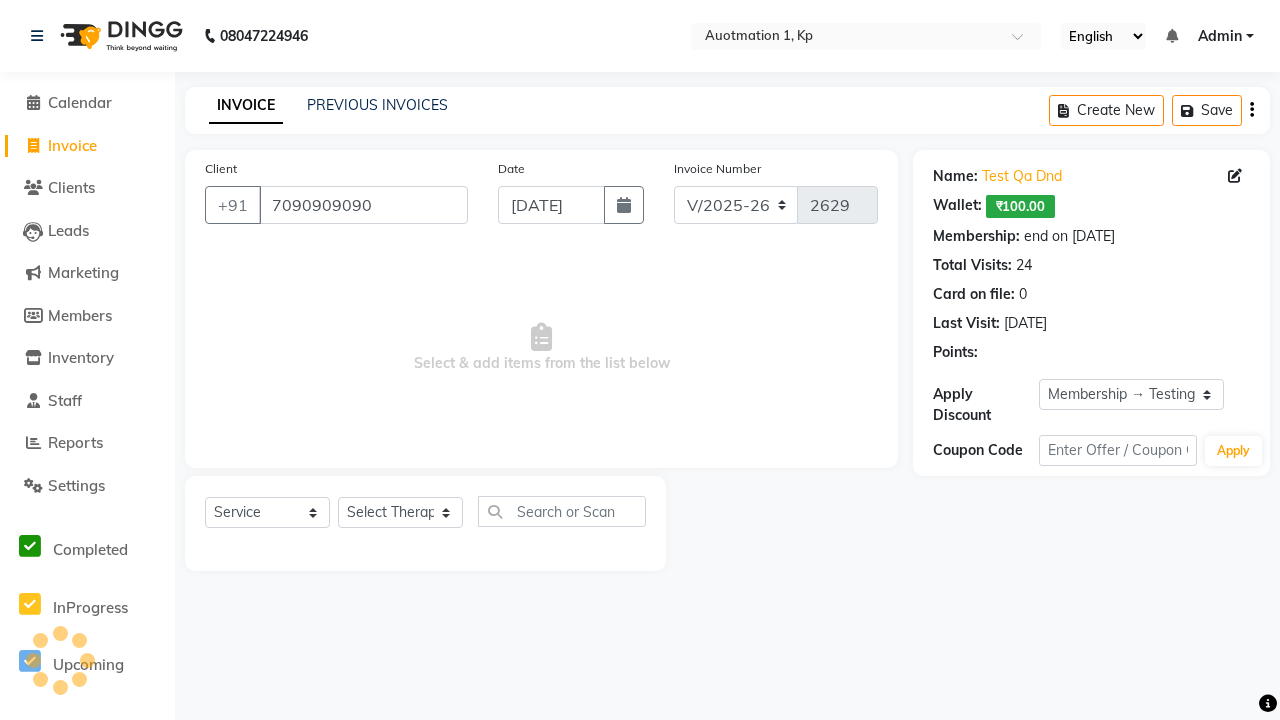 select on "0:" 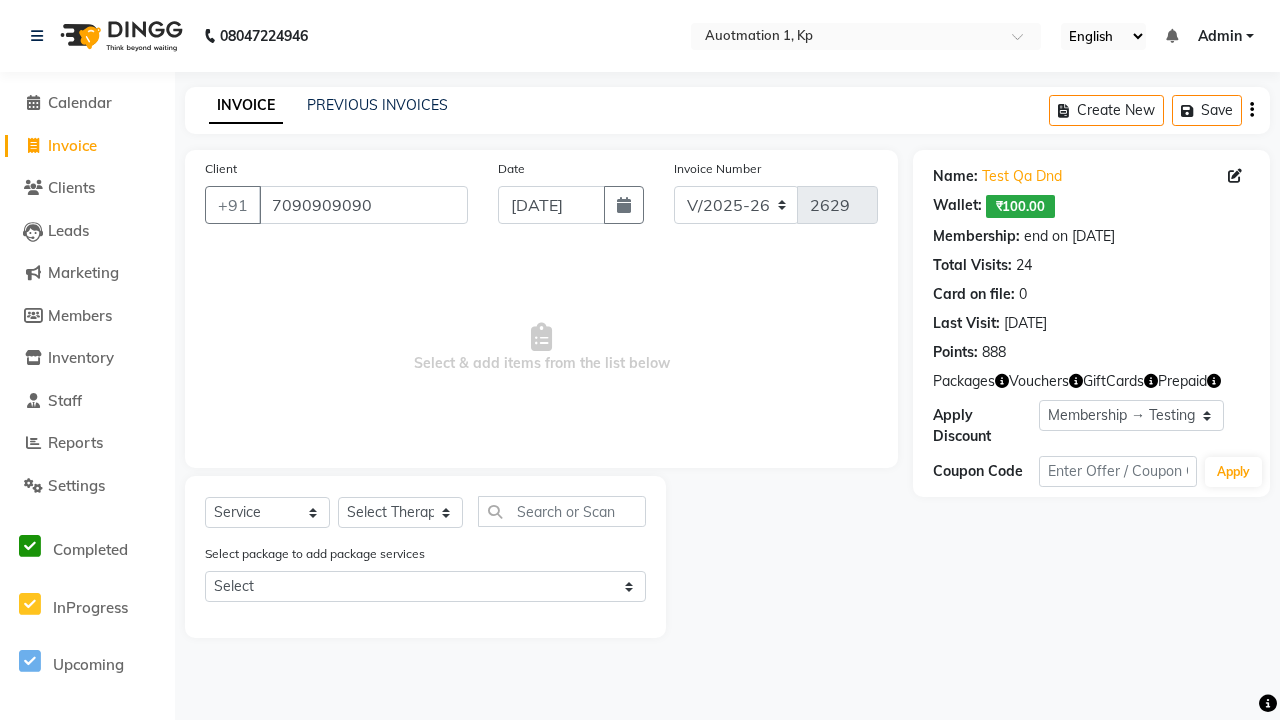 select on "5439" 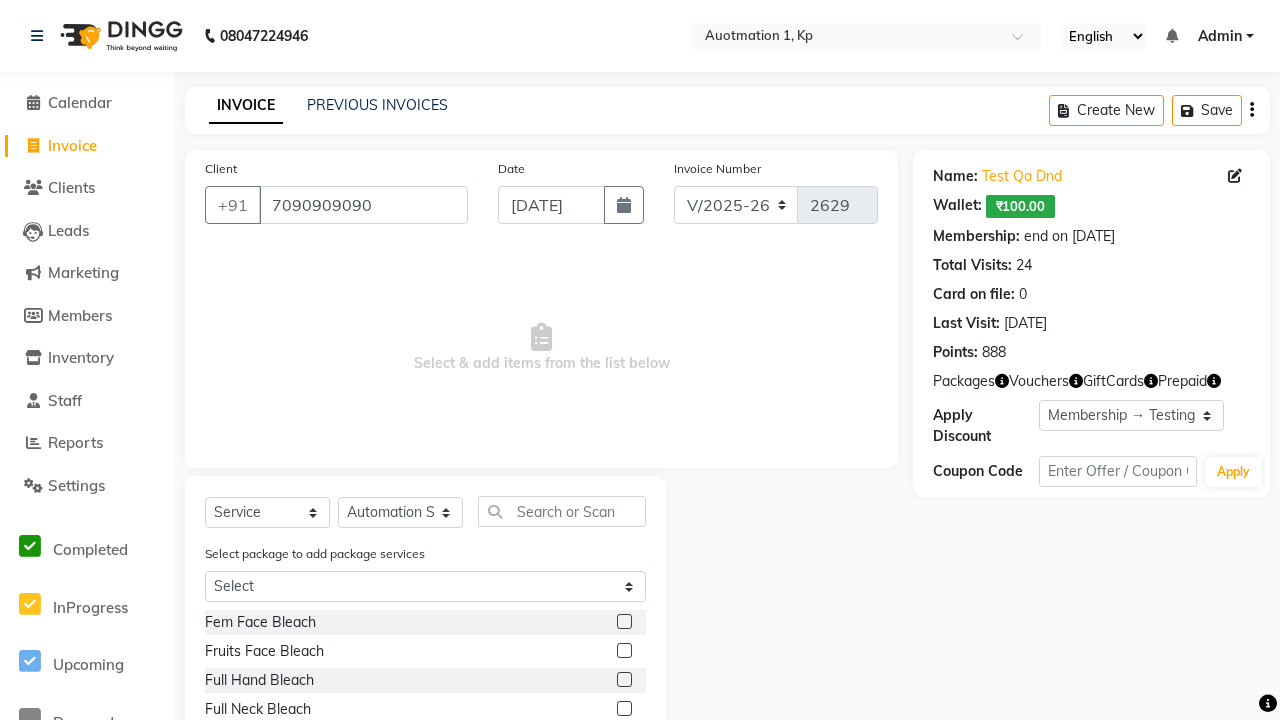 click 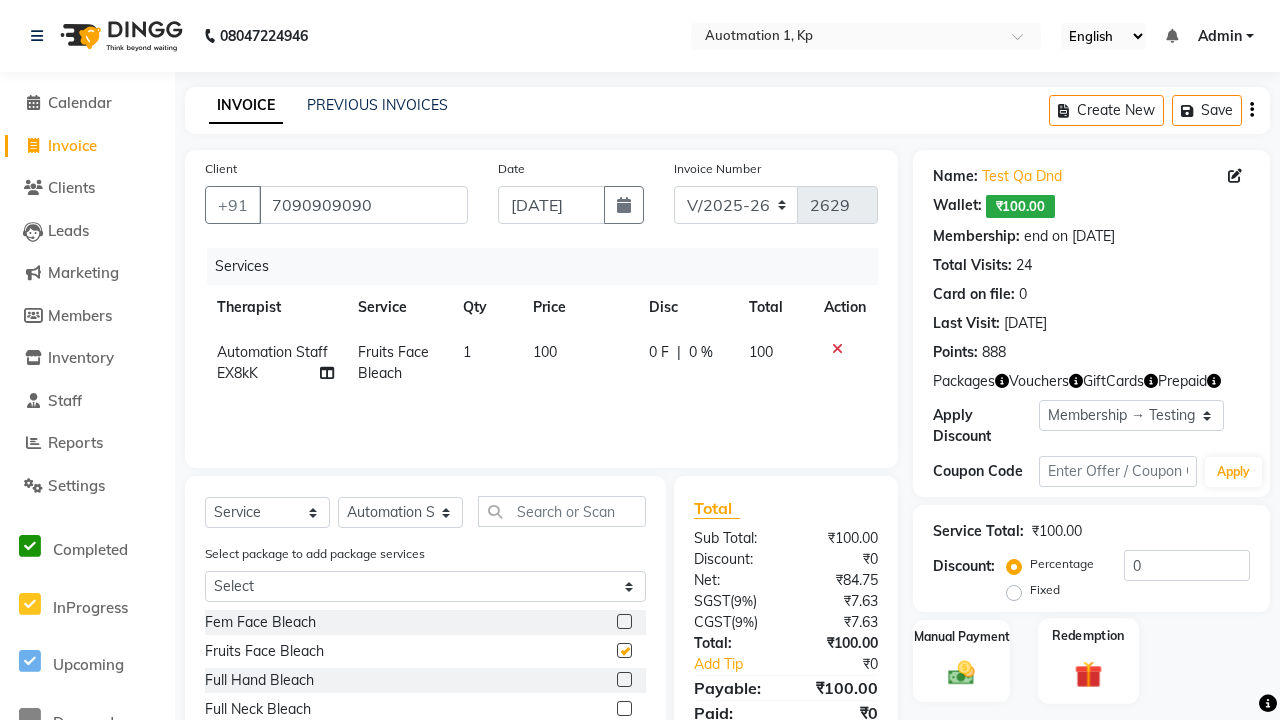 click 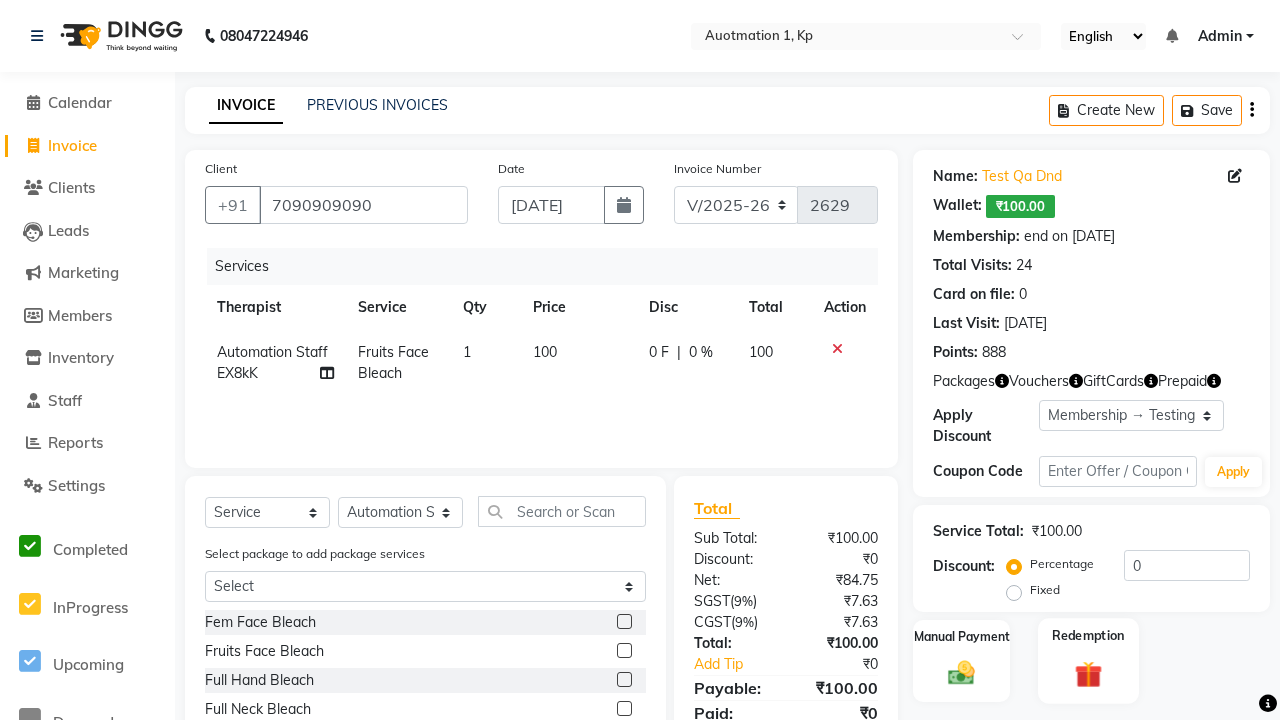 checkbox on "false" 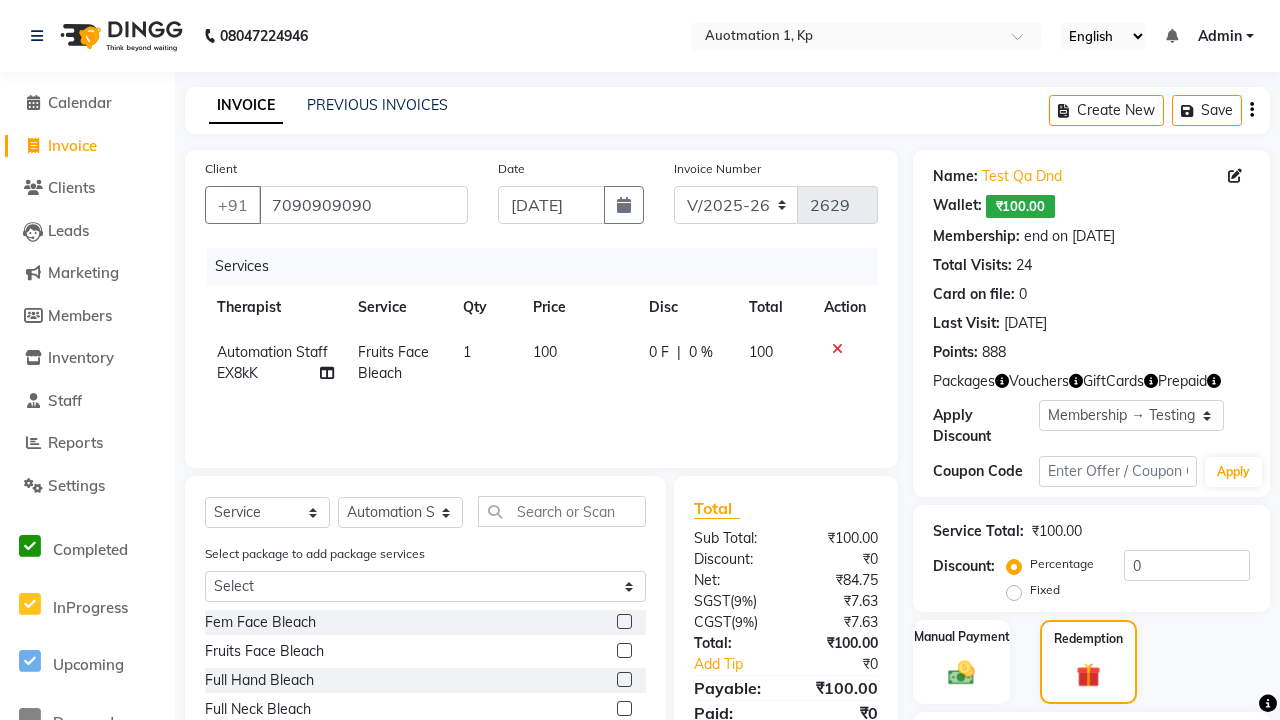 click on "Gift Card  9" 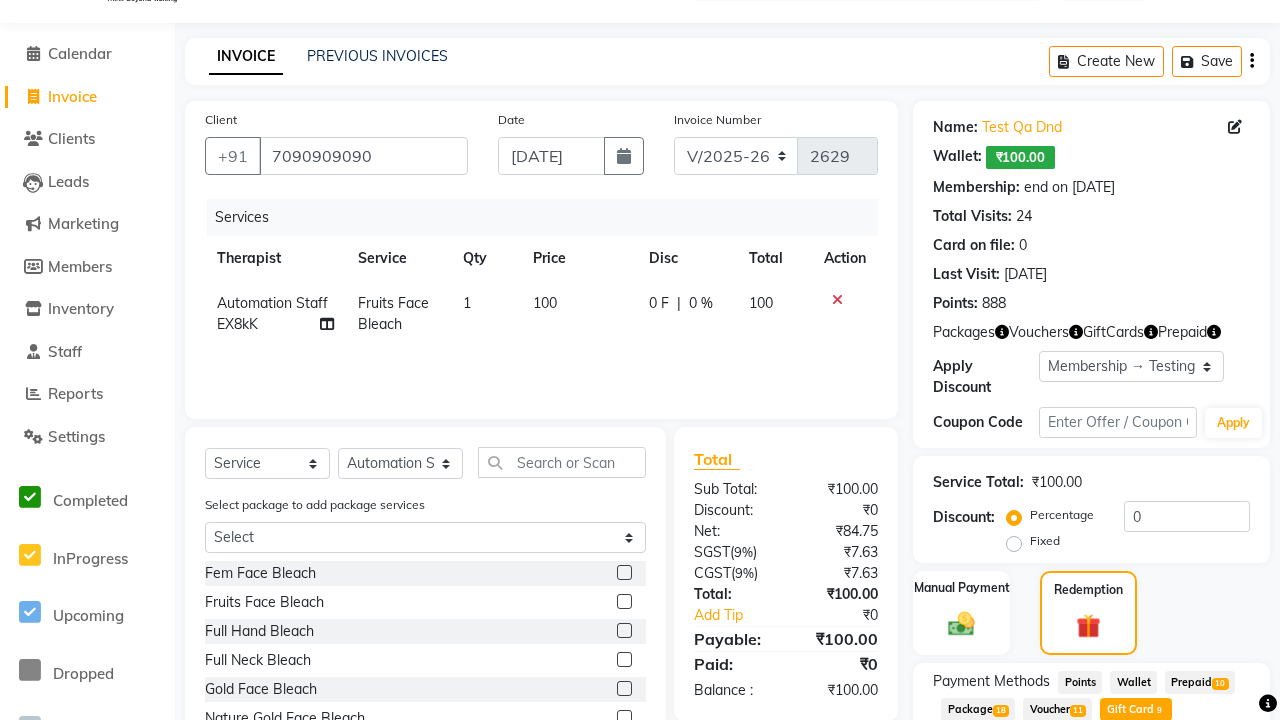 scroll, scrollTop: 0, scrollLeft: 5, axis: horizontal 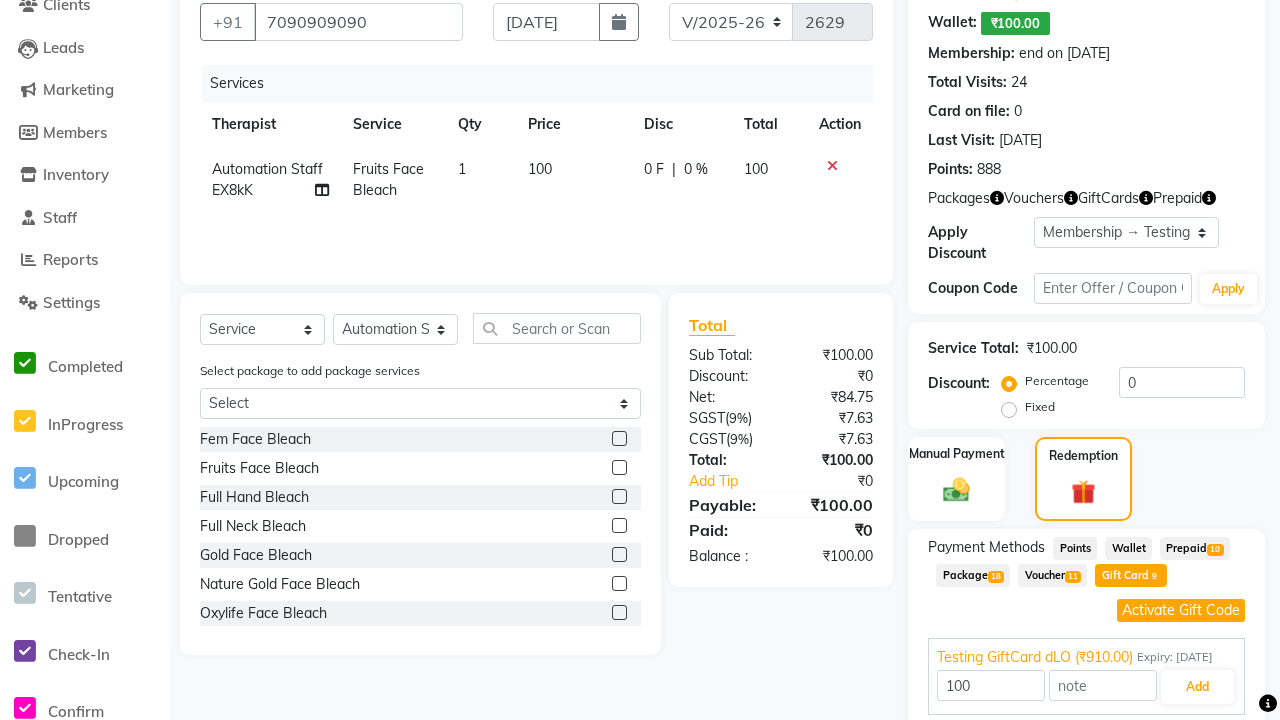click on "Activate Gift Code" 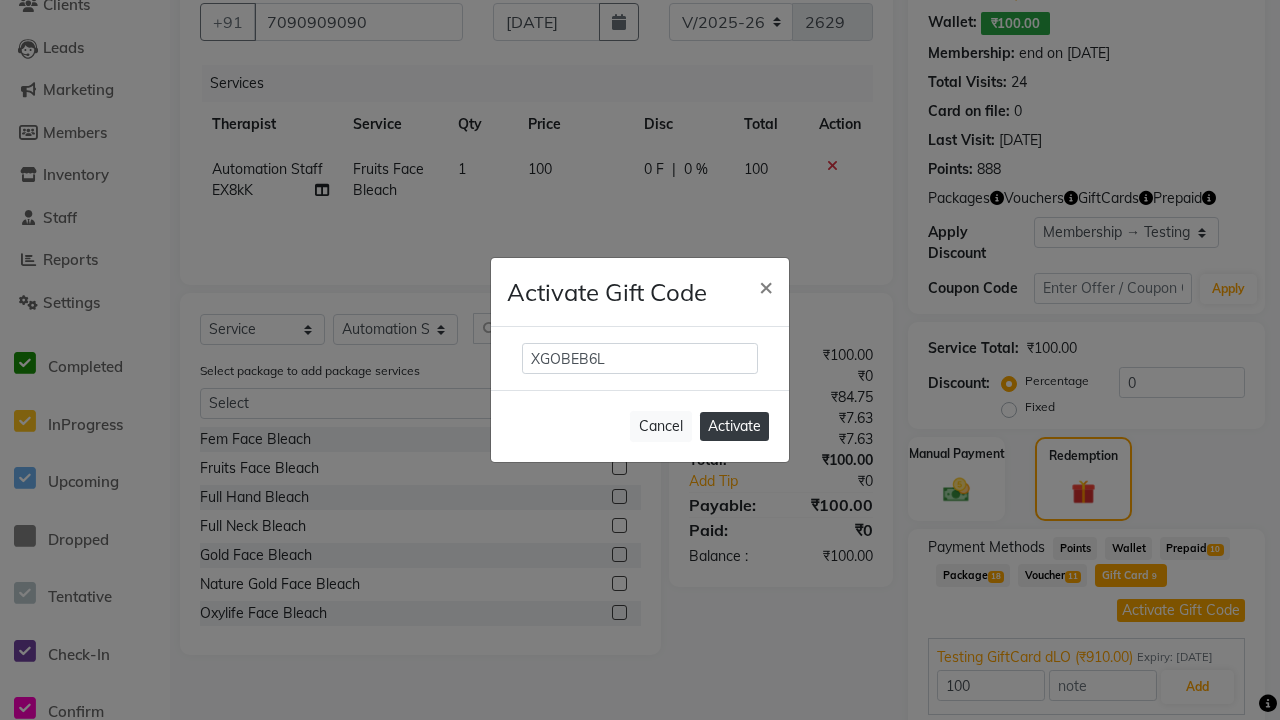 type on "XGOBEB6L" 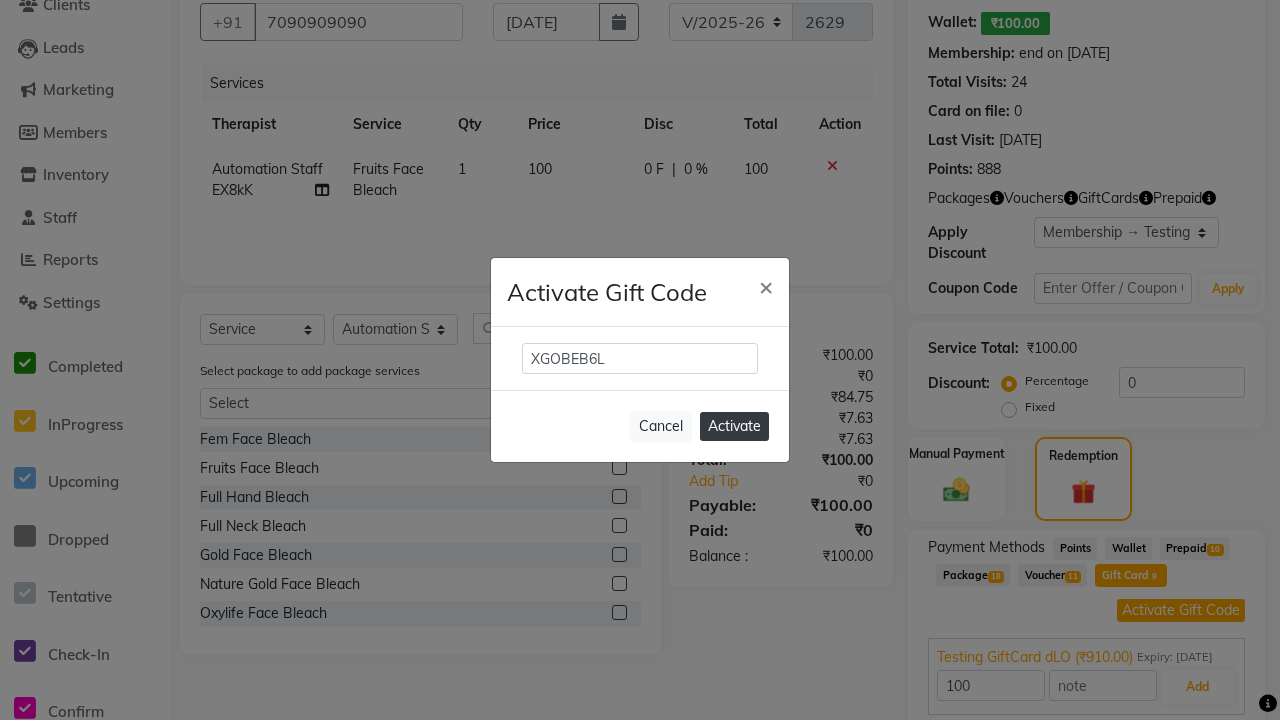 click on "Activate" 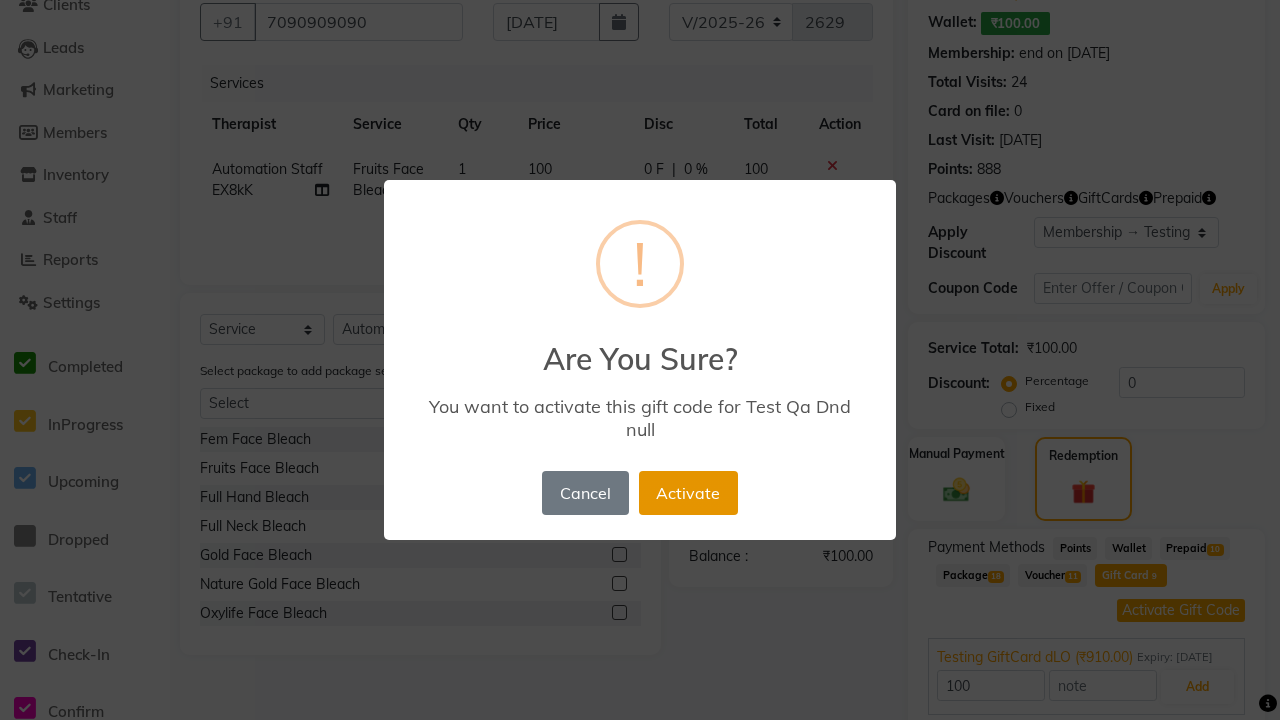 click on "Activate" at bounding box center [688, 493] 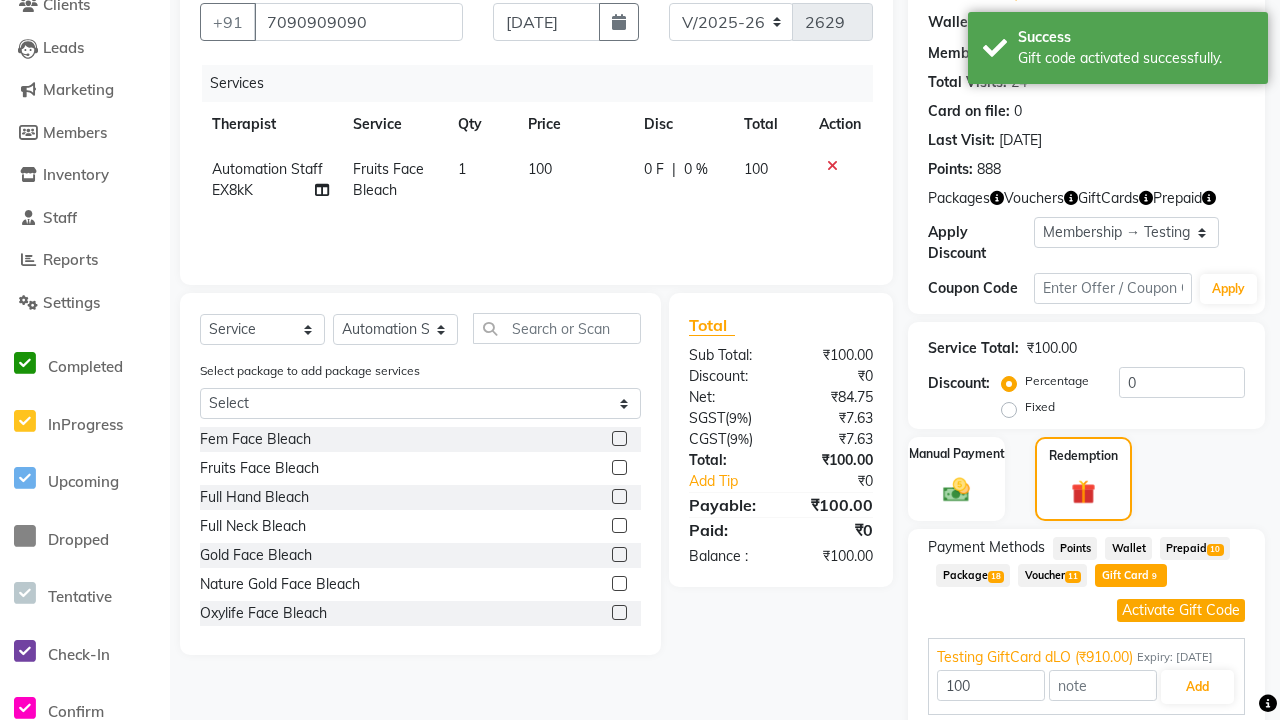 type on "910" 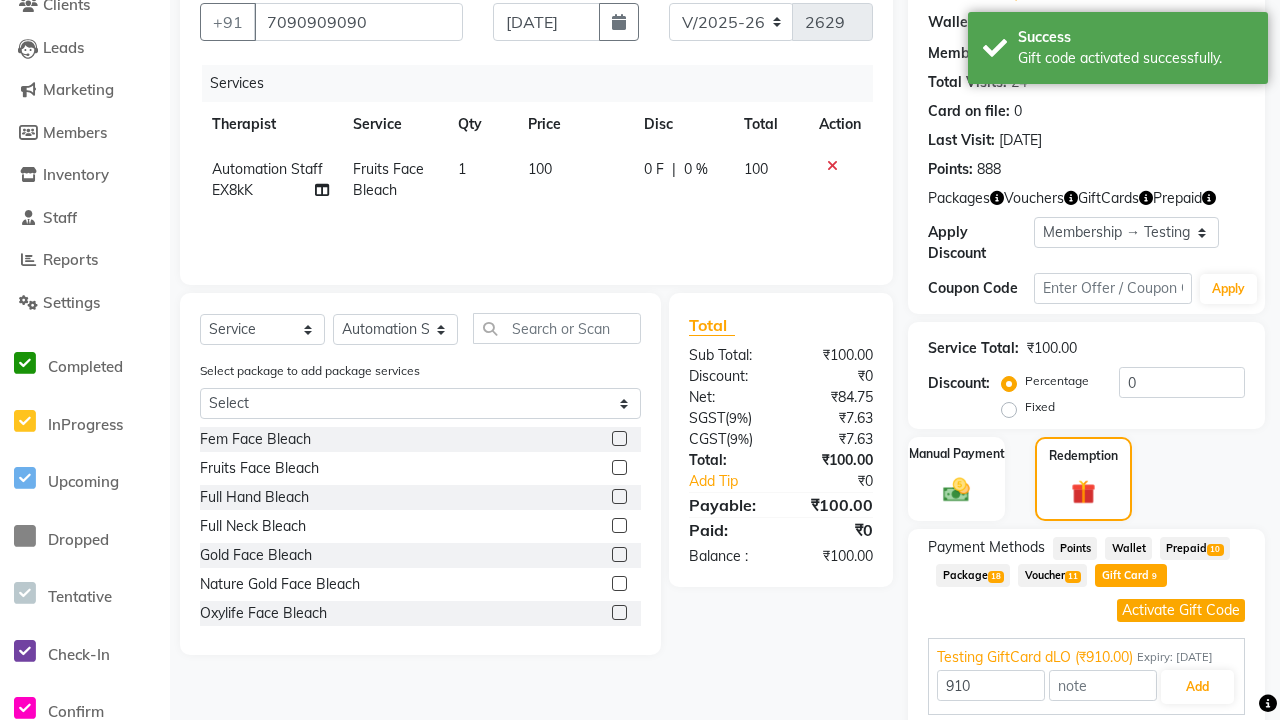 type on "10" 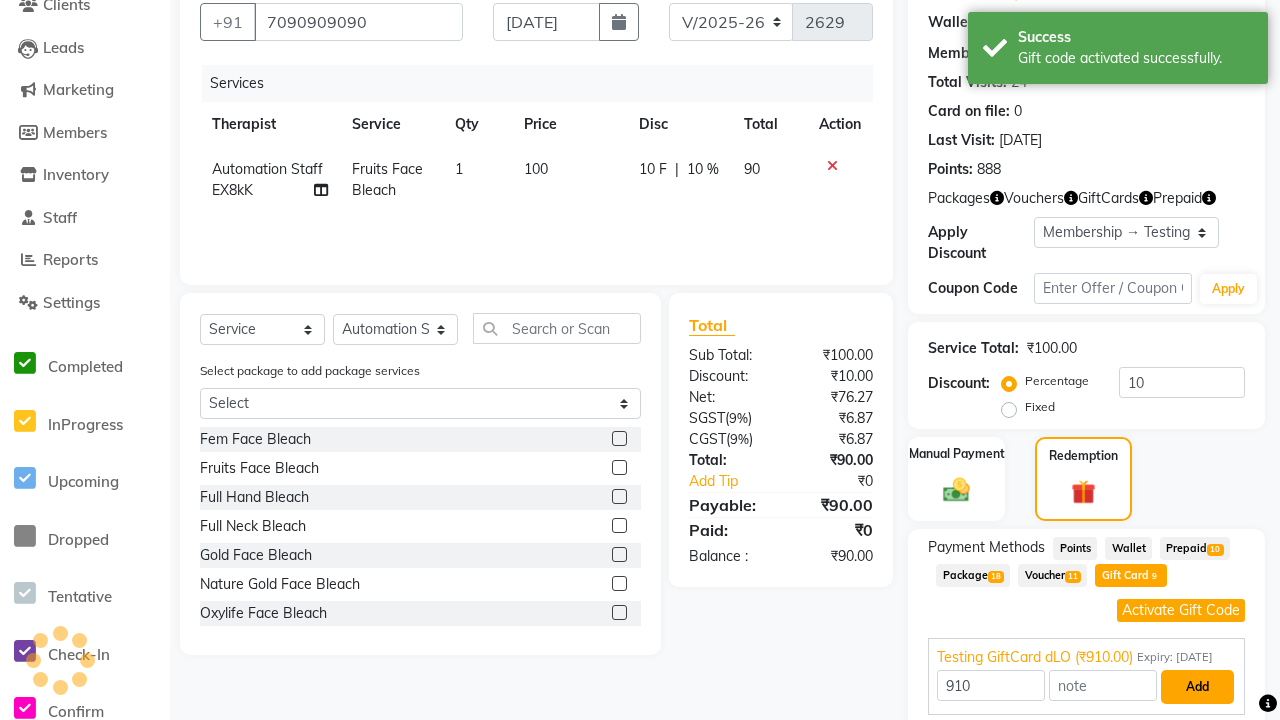 click on "Add" at bounding box center [1197, 687] 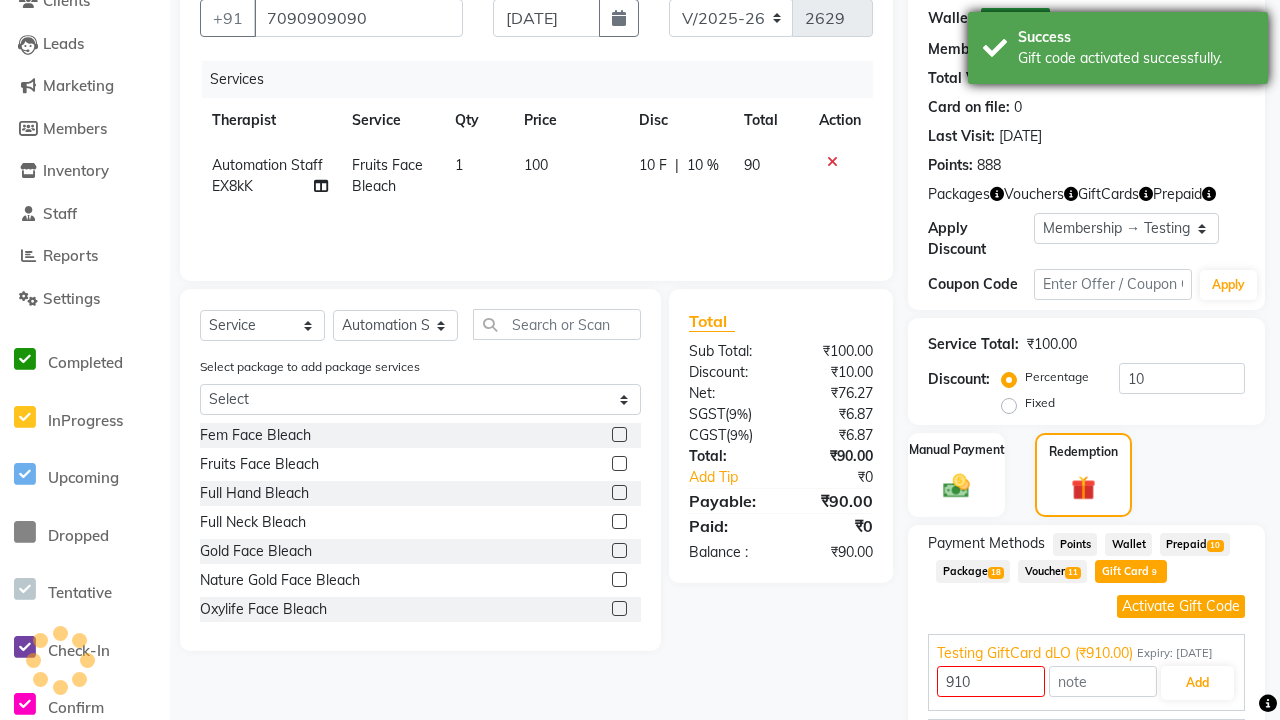 click on "Gift code activated successfully." at bounding box center [1135, 58] 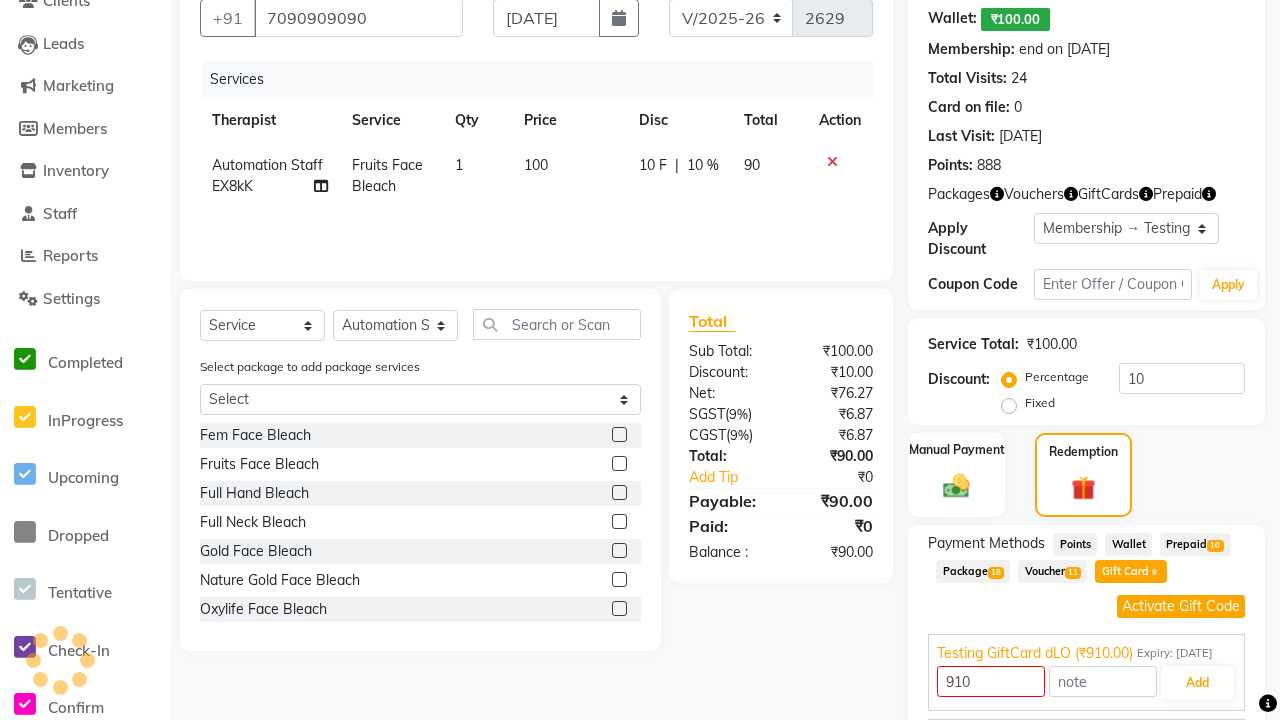 select on "0:" 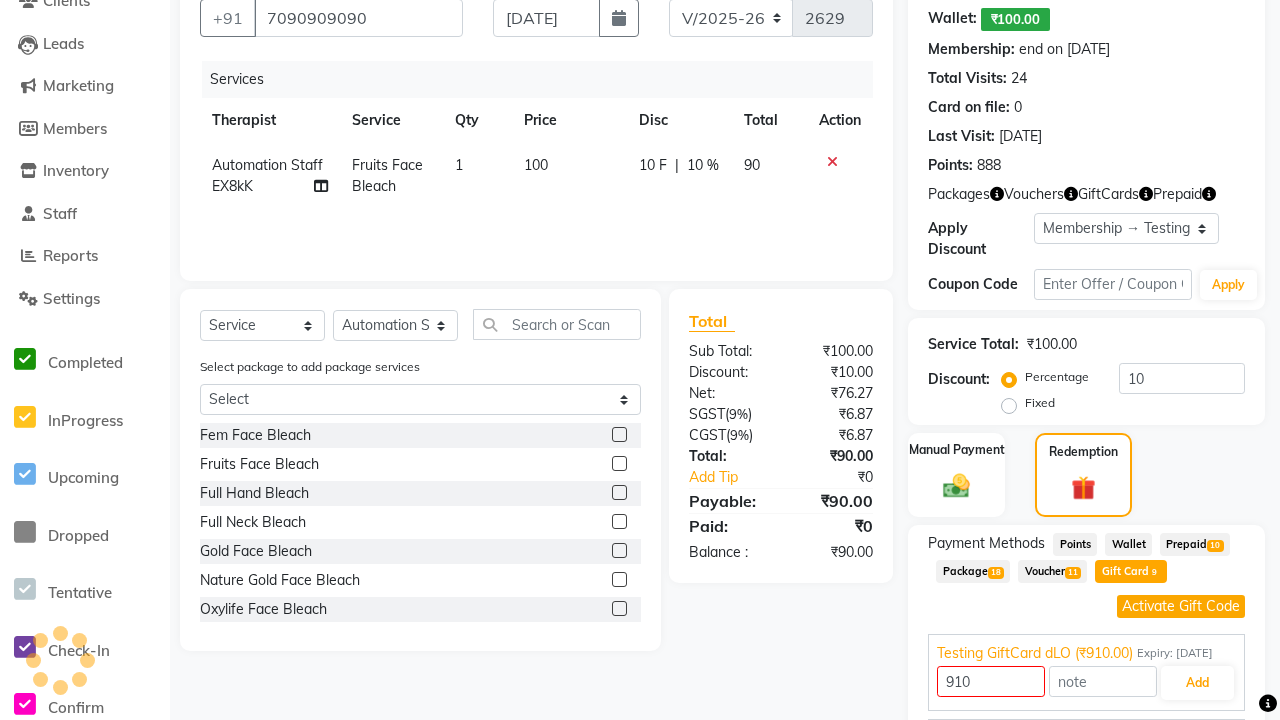 type on "0" 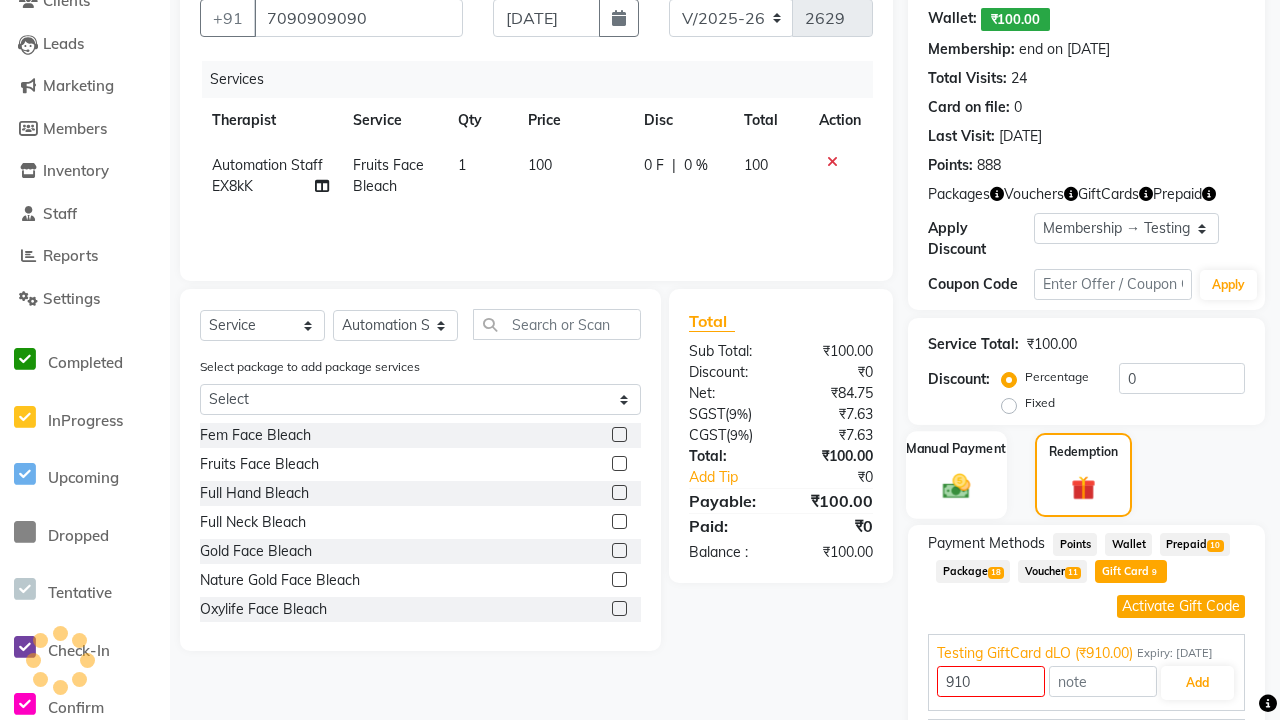 click 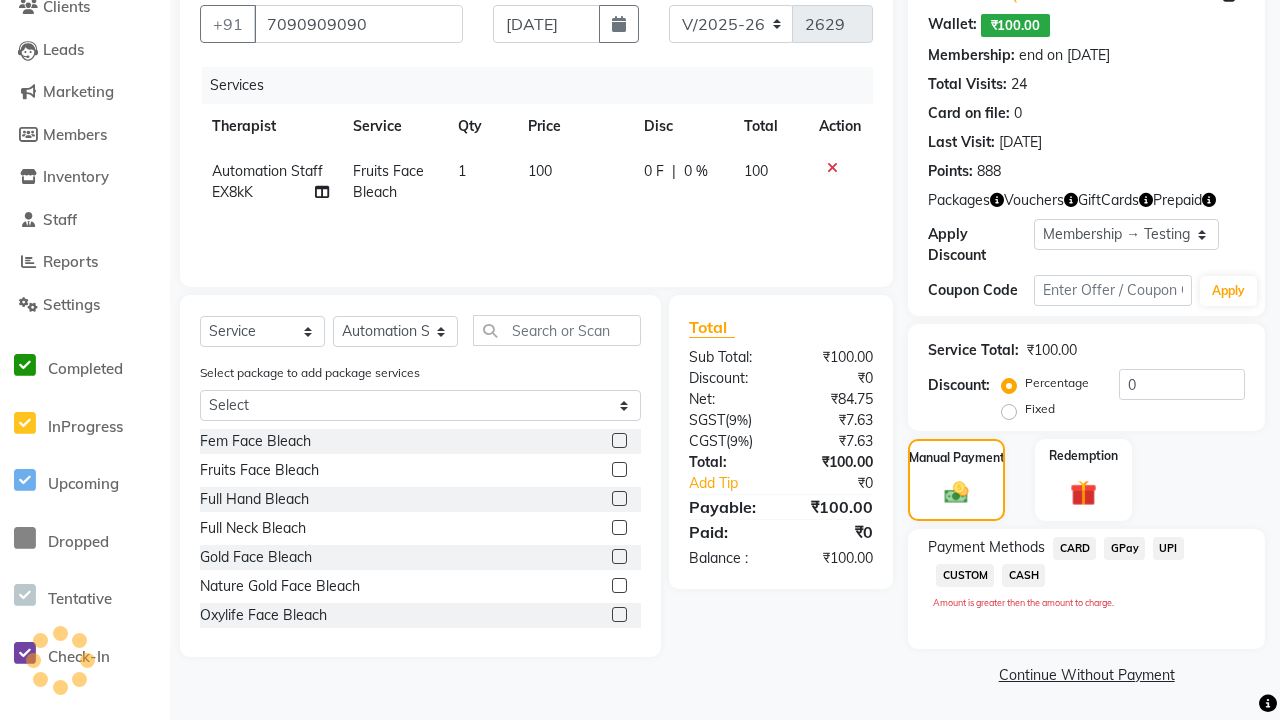 click on "CARD" 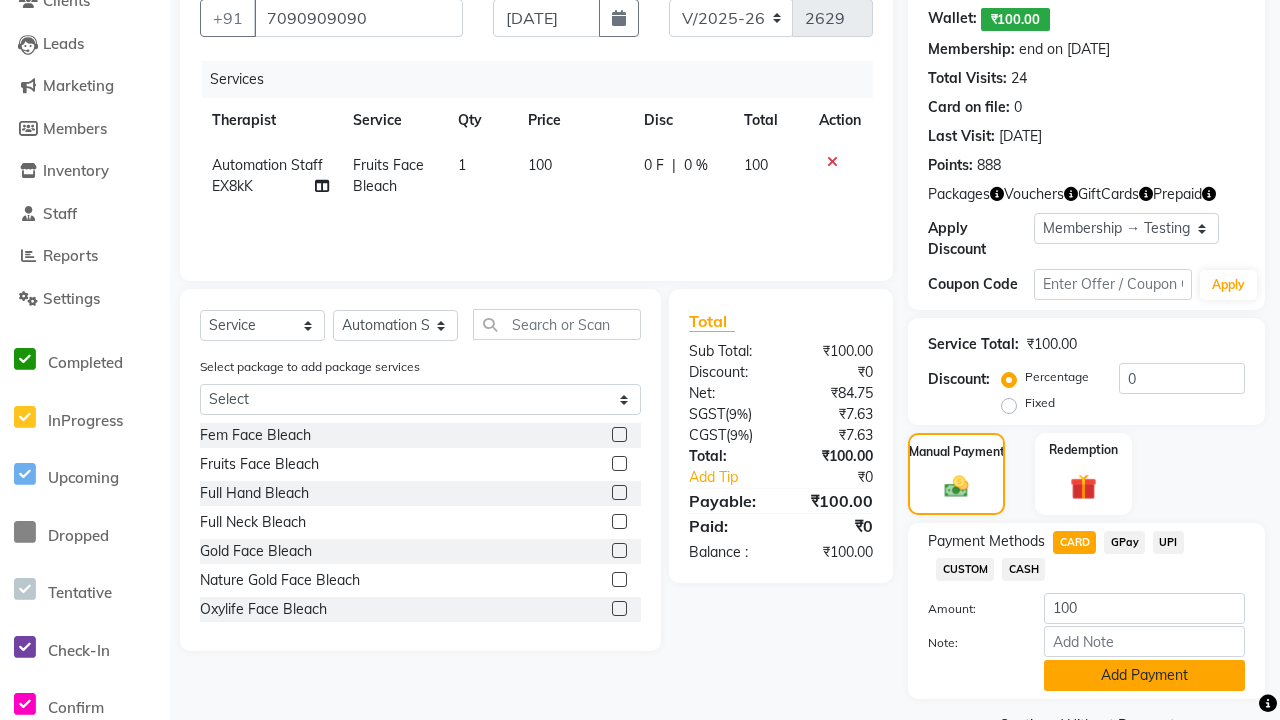 click on "Add Payment" 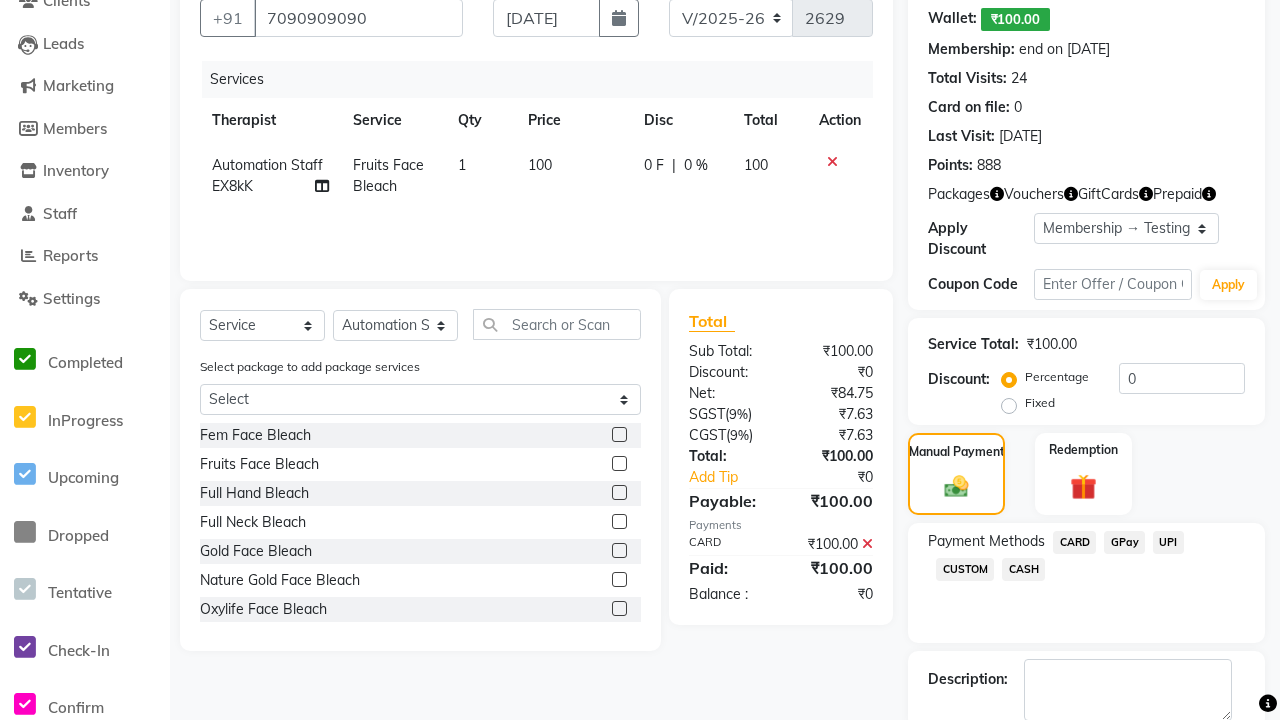 click 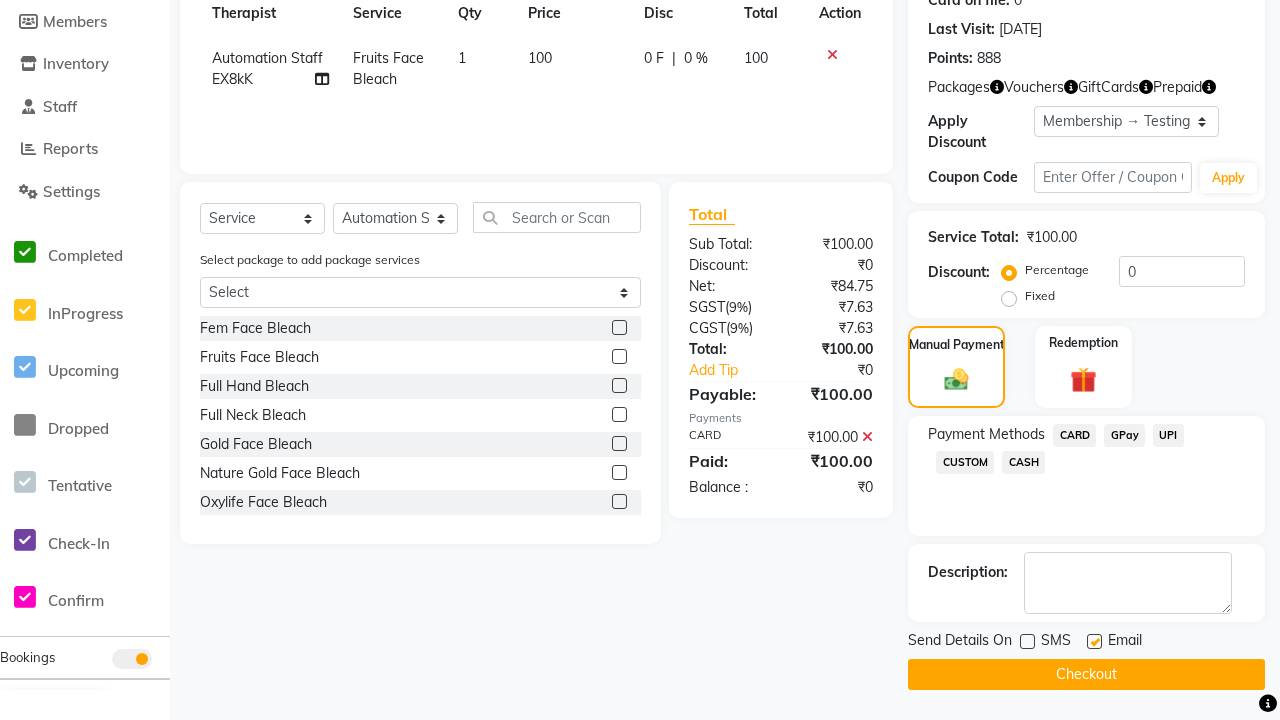 click 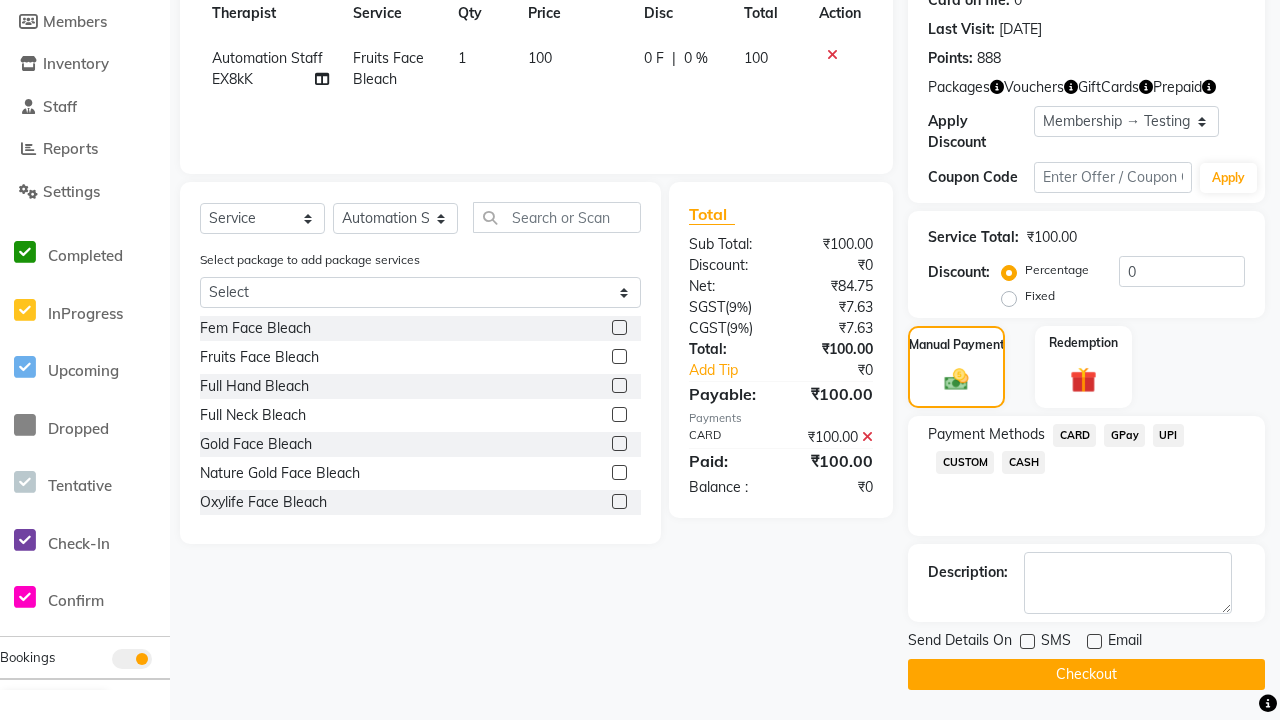 click on "Checkout" 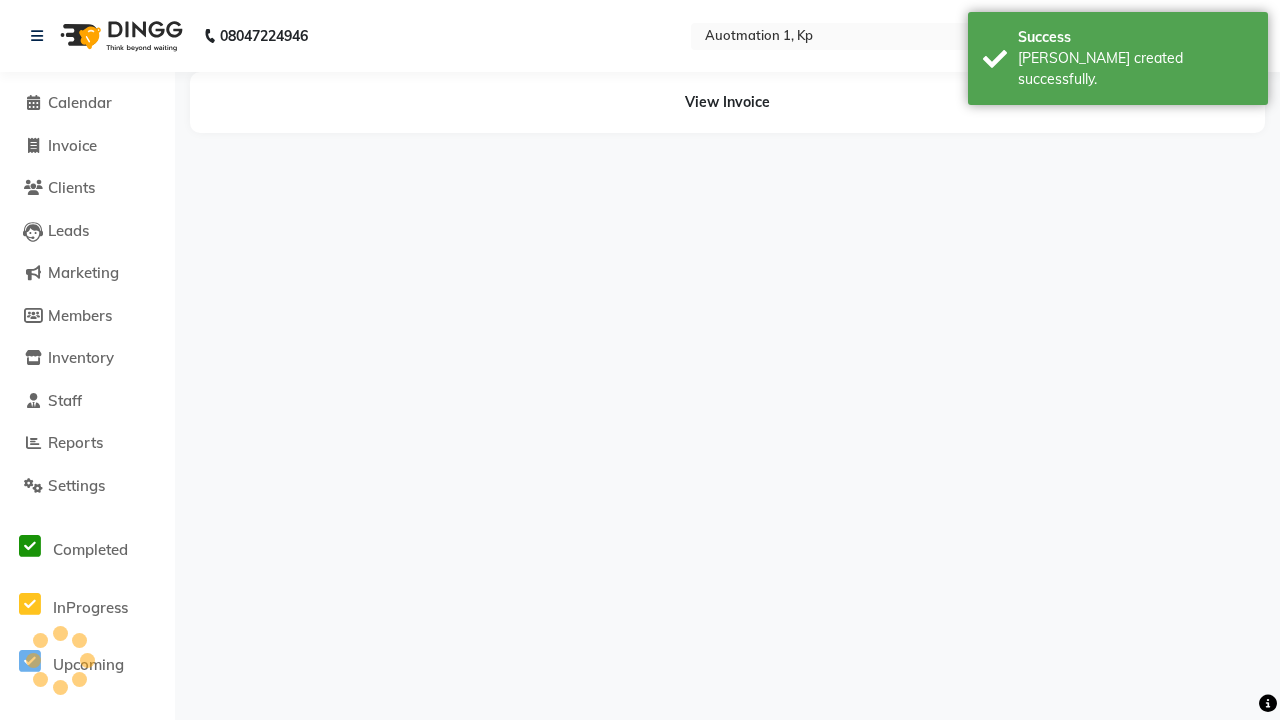 scroll, scrollTop: 0, scrollLeft: 0, axis: both 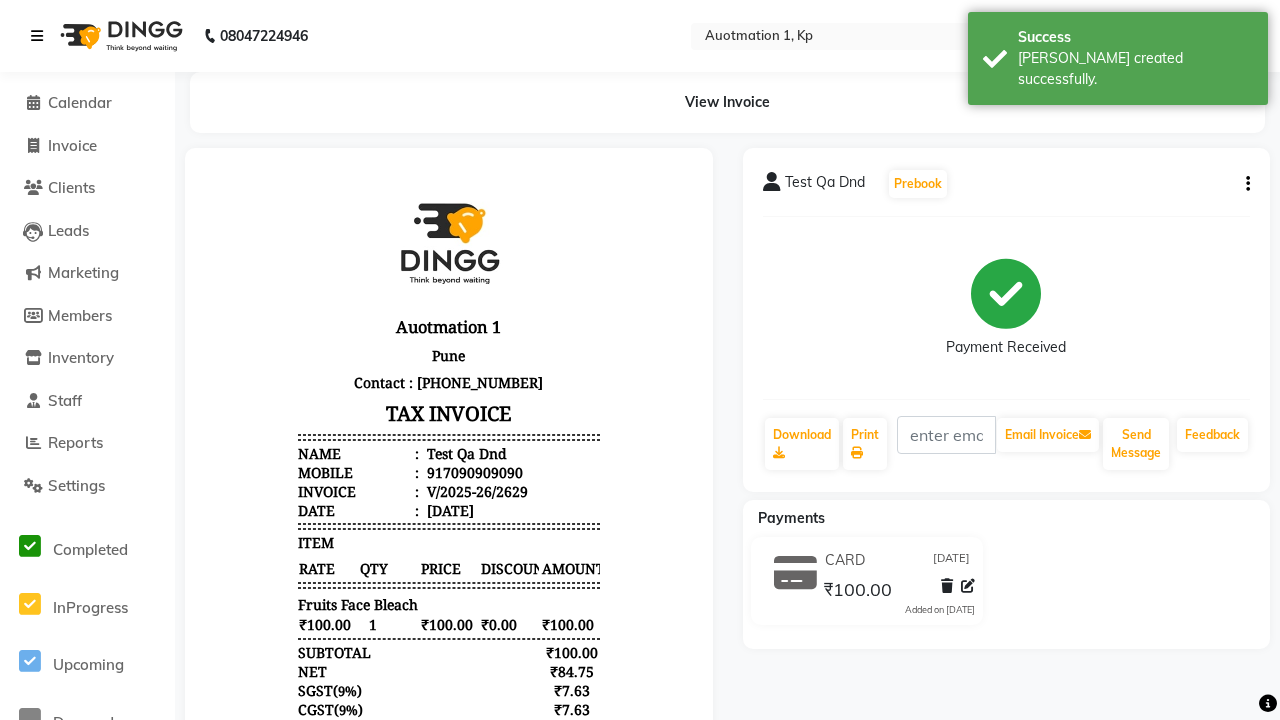 click on "[PERSON_NAME] created successfully." at bounding box center [1135, 69] 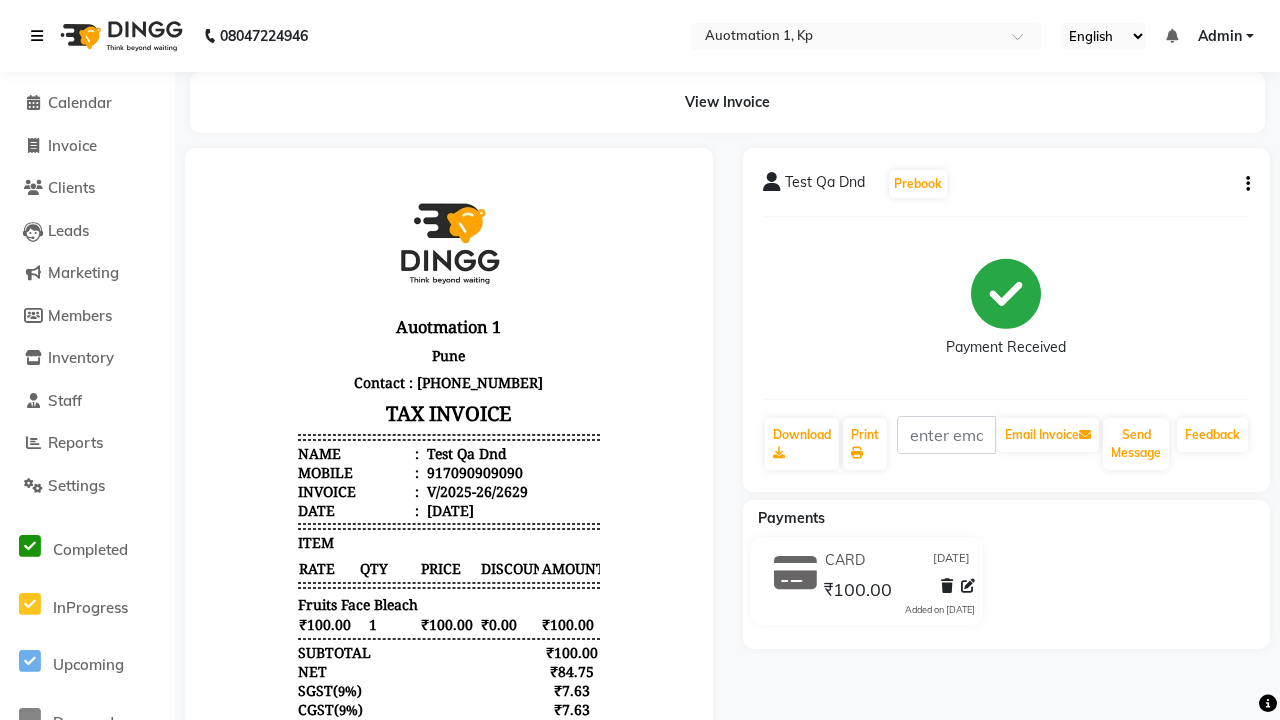 click at bounding box center (37, 36) 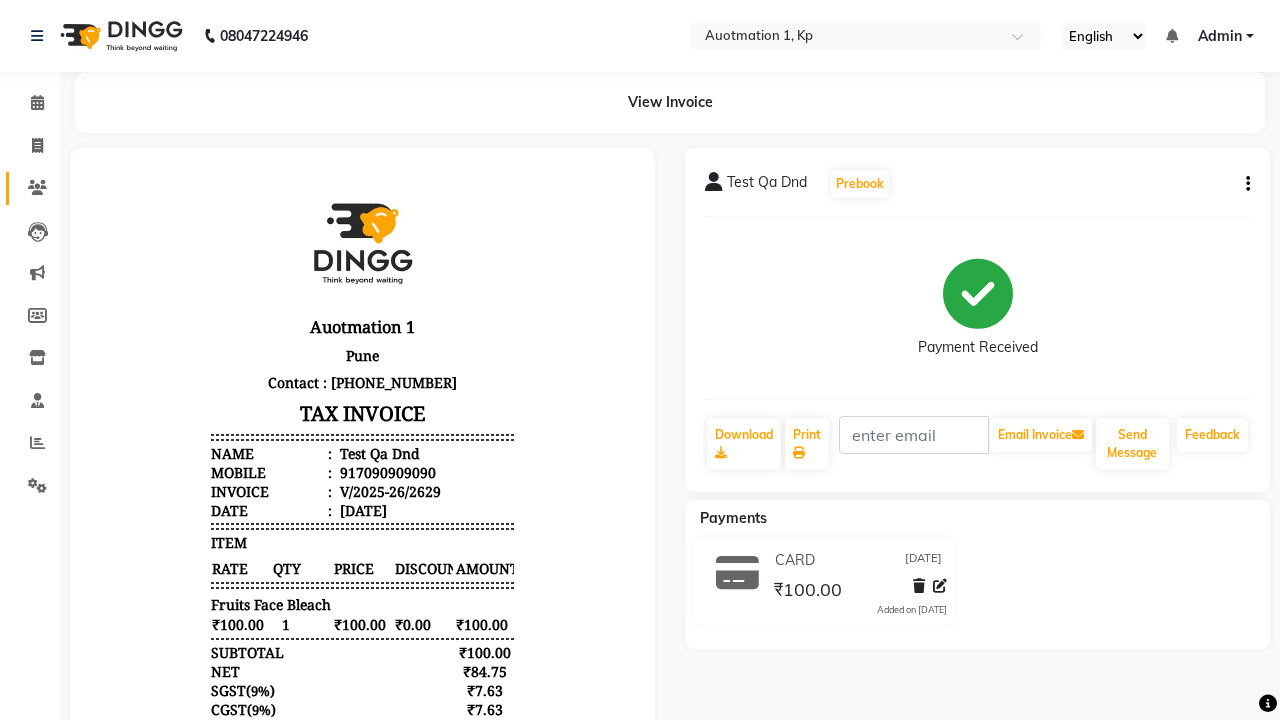 click 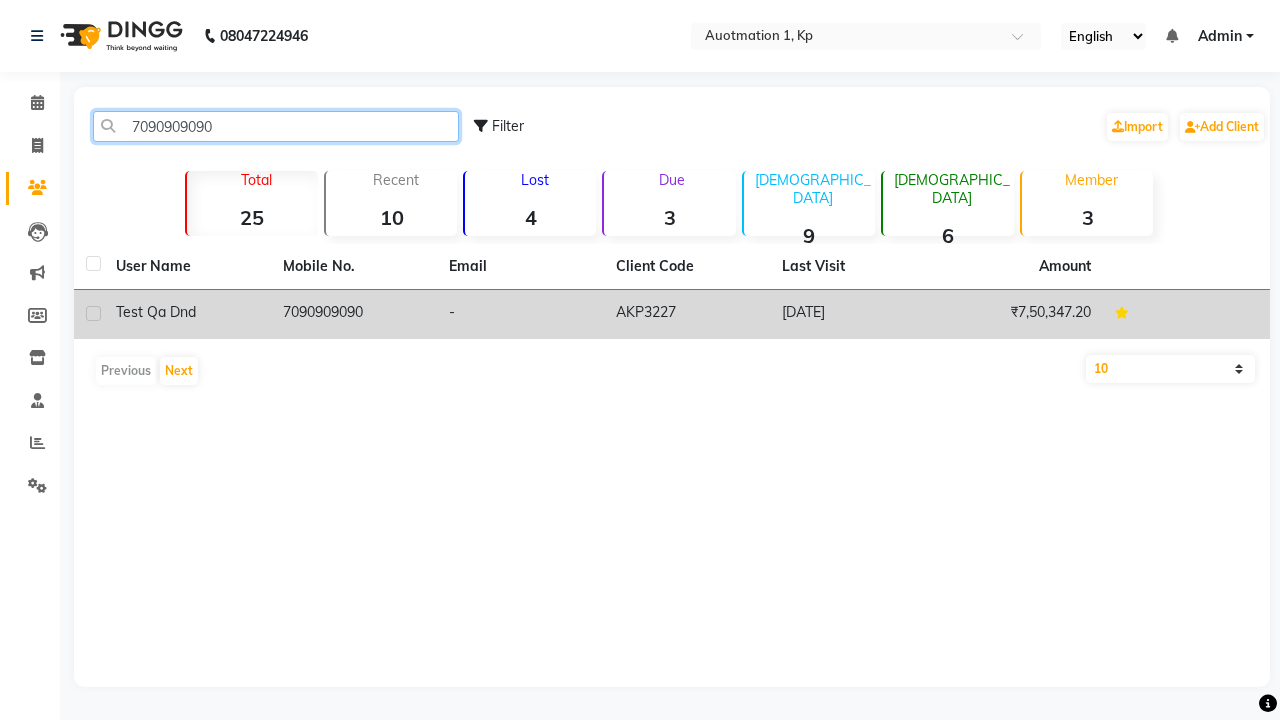type on "7090909090" 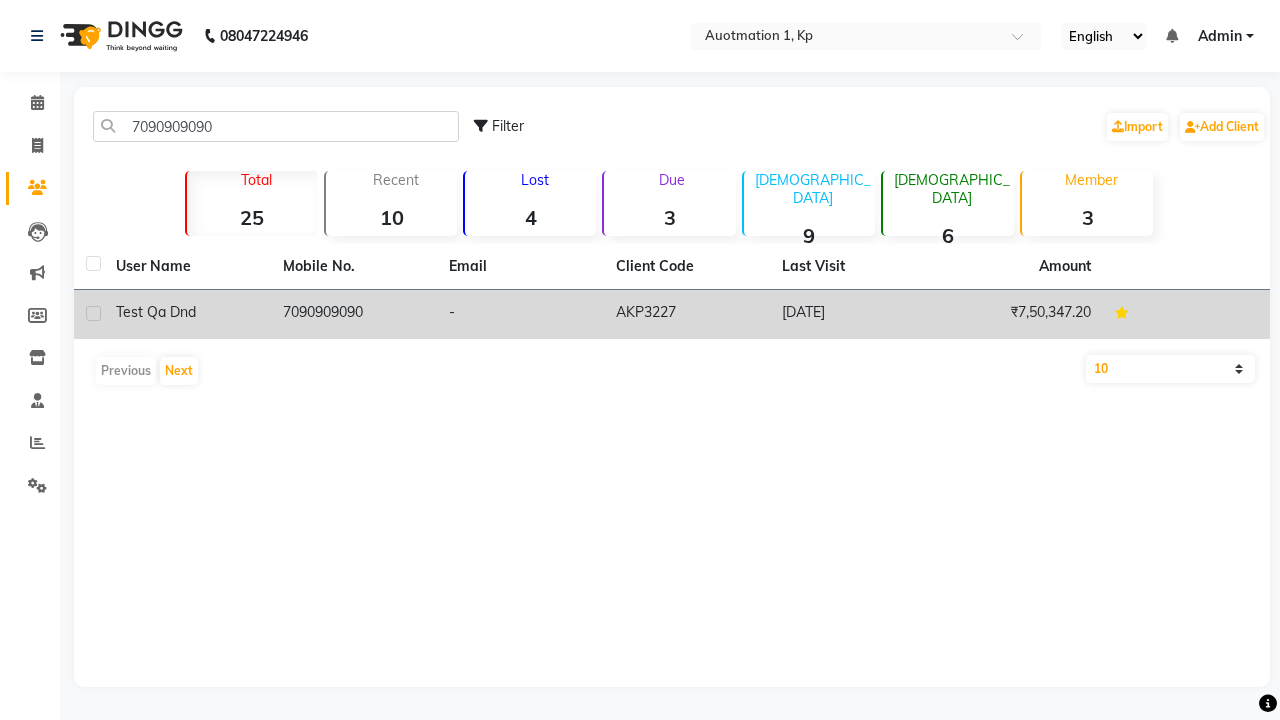 click on "7090909090" 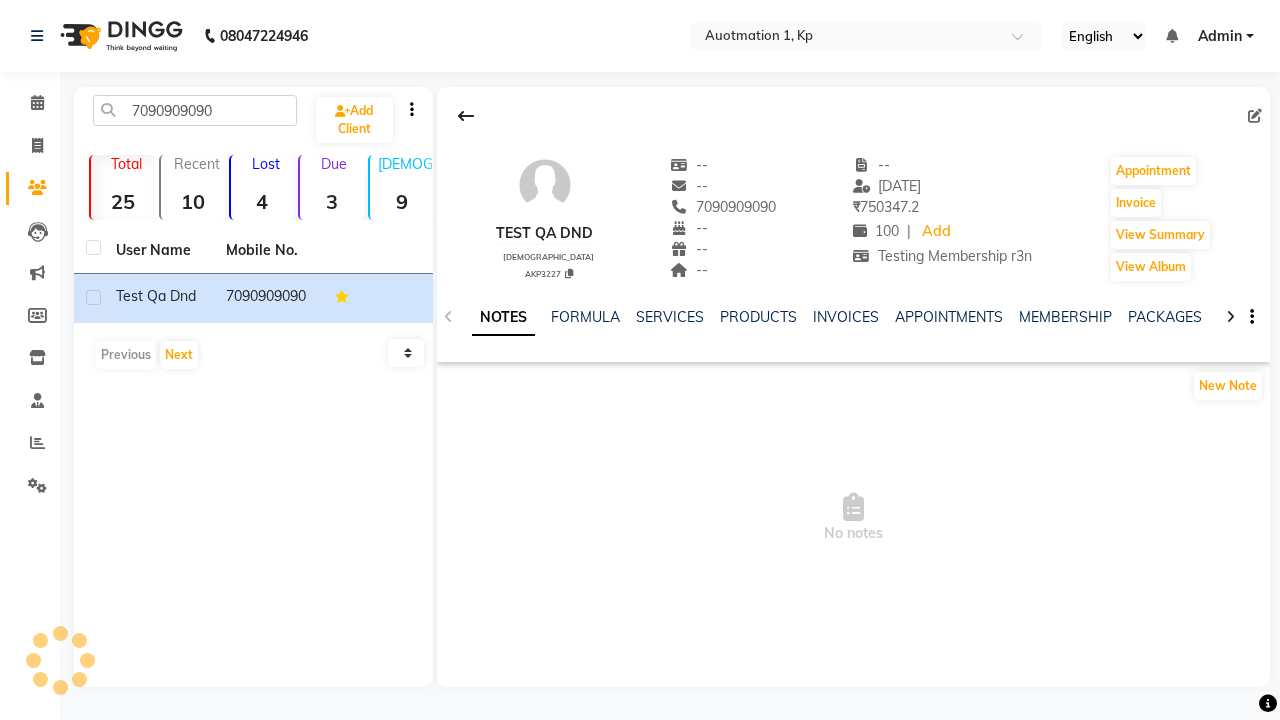 click on "GIFTCARDS" 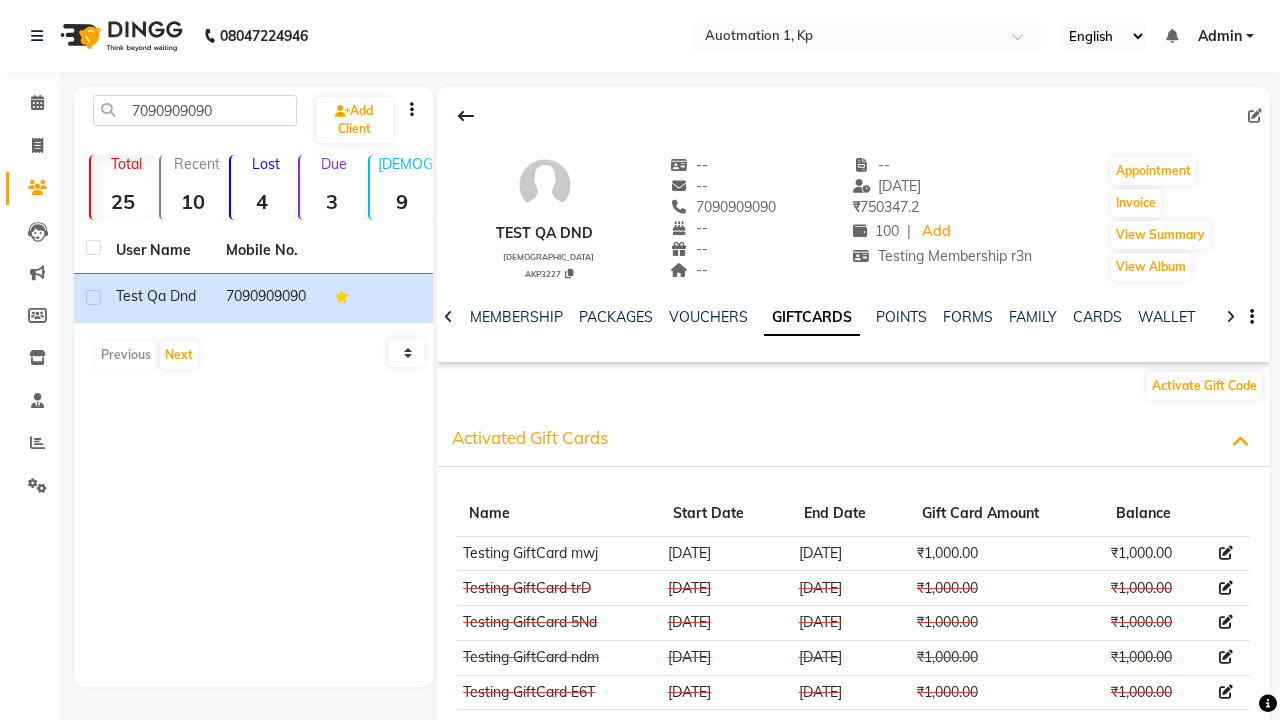 scroll, scrollTop: 0, scrollLeft: 403, axis: horizontal 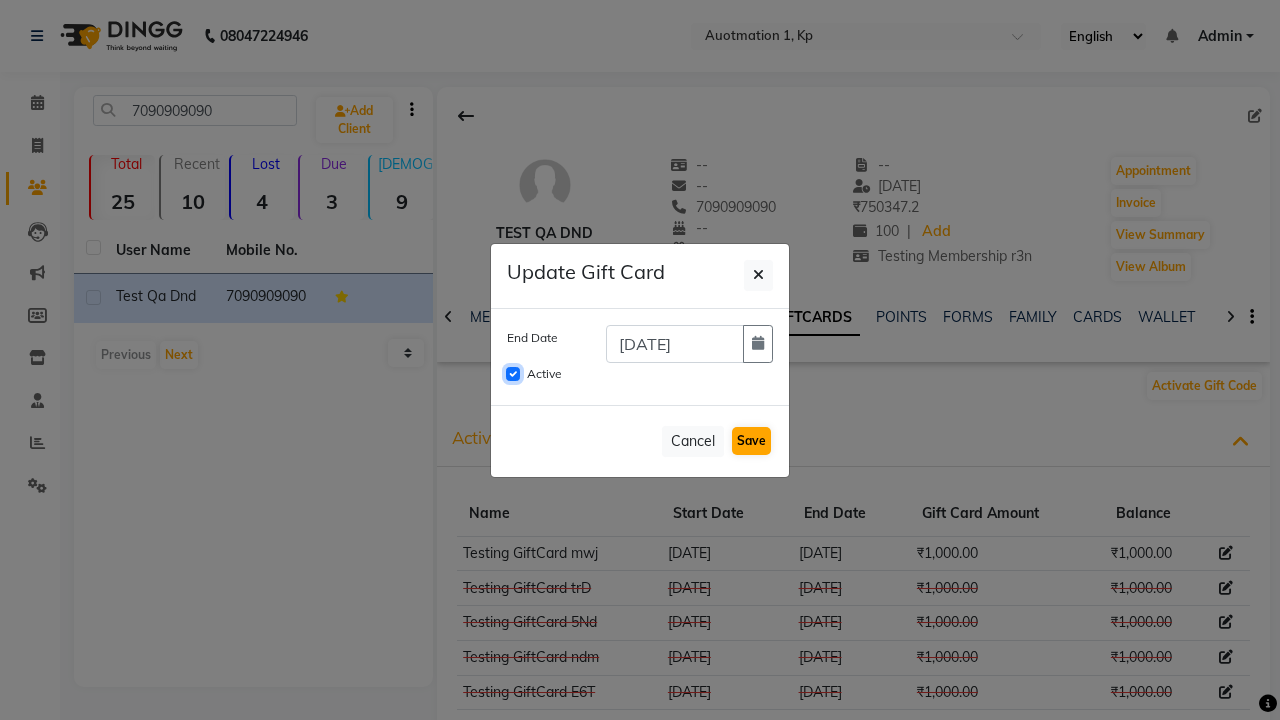 click on "Active" at bounding box center [513, 374] 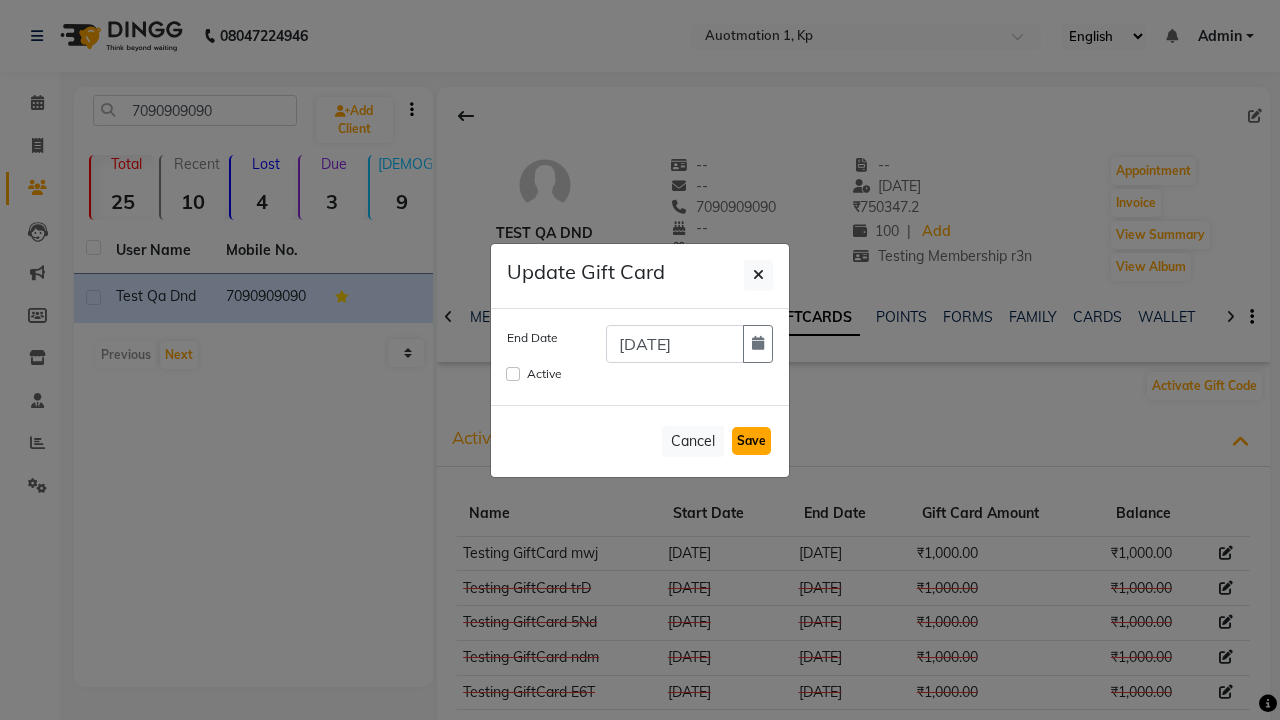 click on "Save" 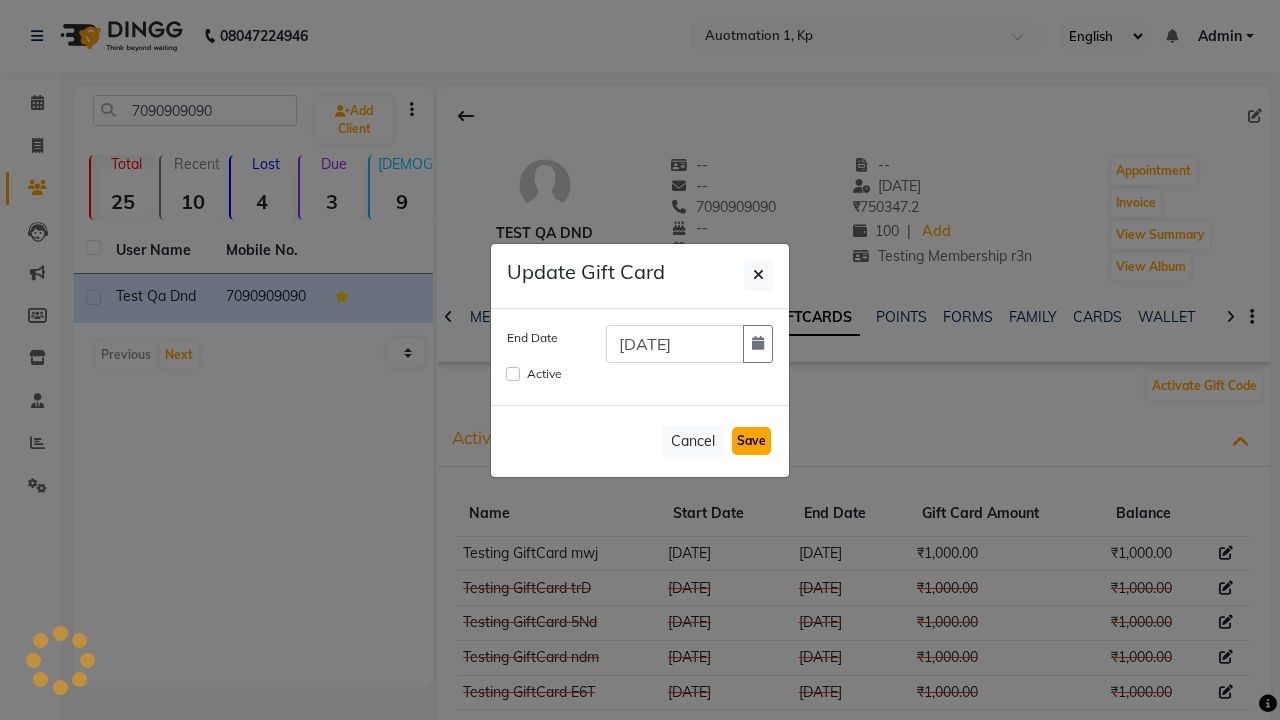 type 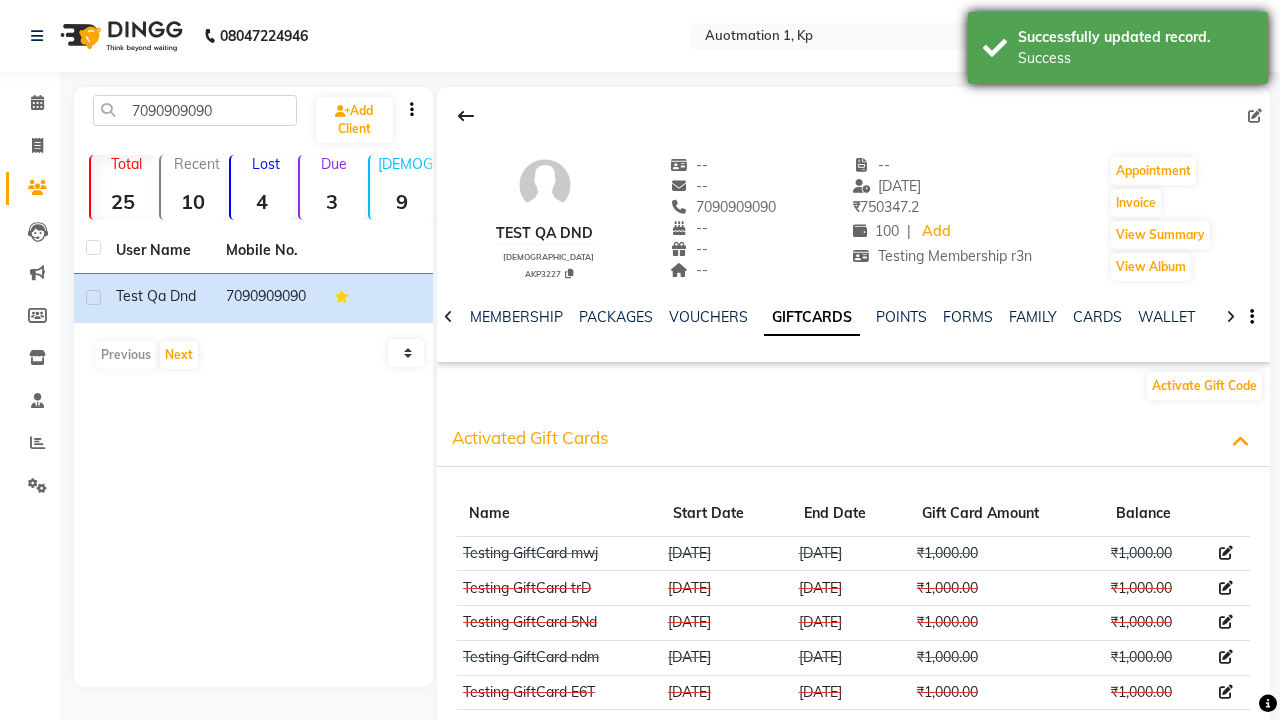 click on "Success" at bounding box center [1135, 58] 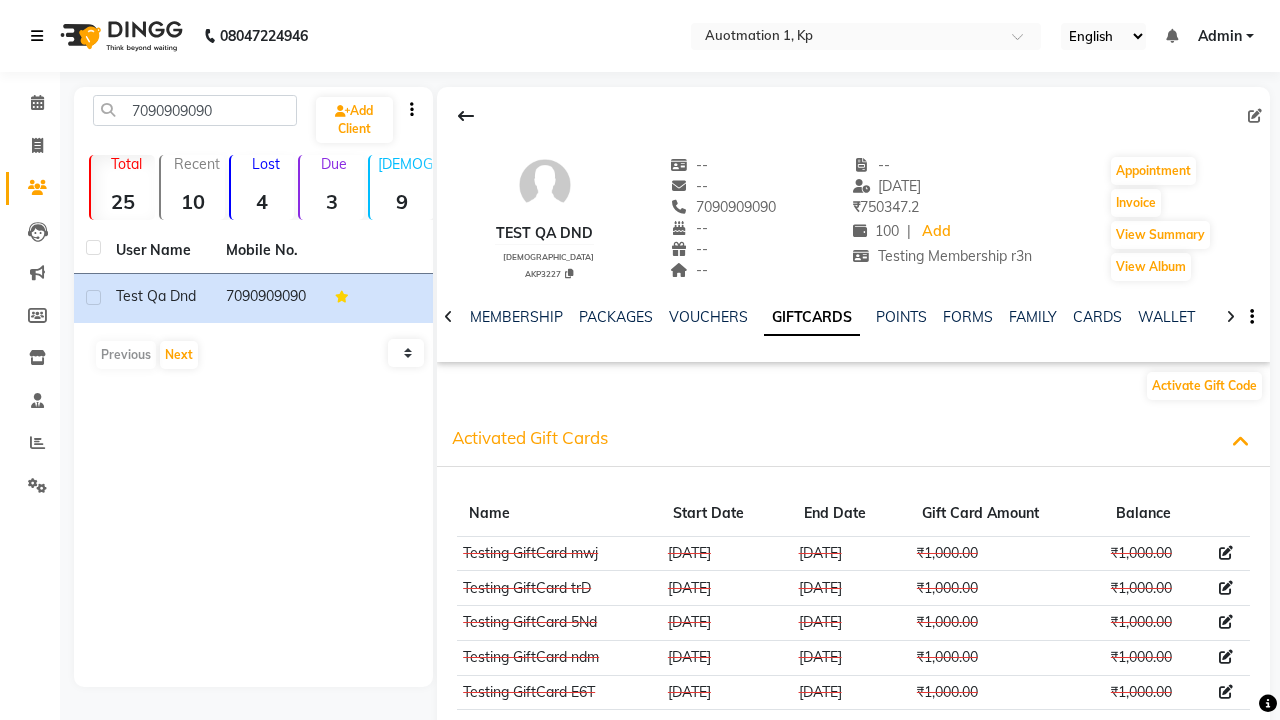 click at bounding box center (37, 36) 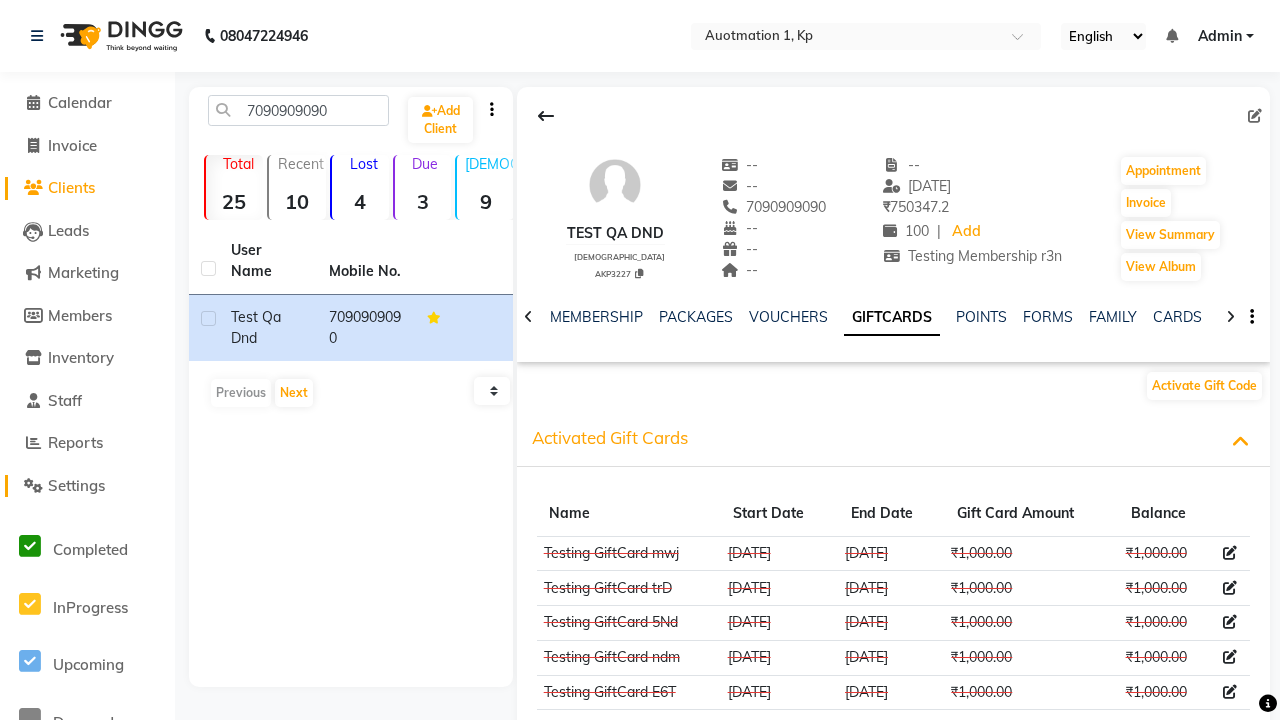 click on "Settings" 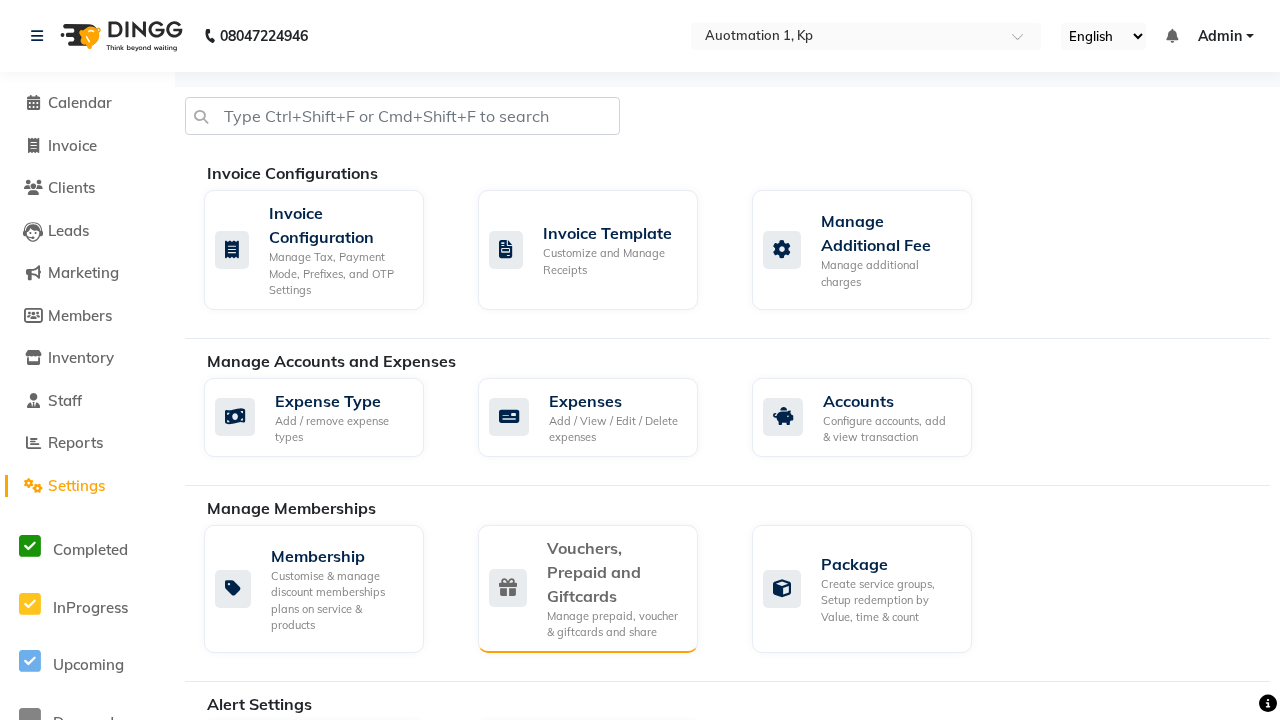 click on "Vouchers, Prepaid and Giftcards" 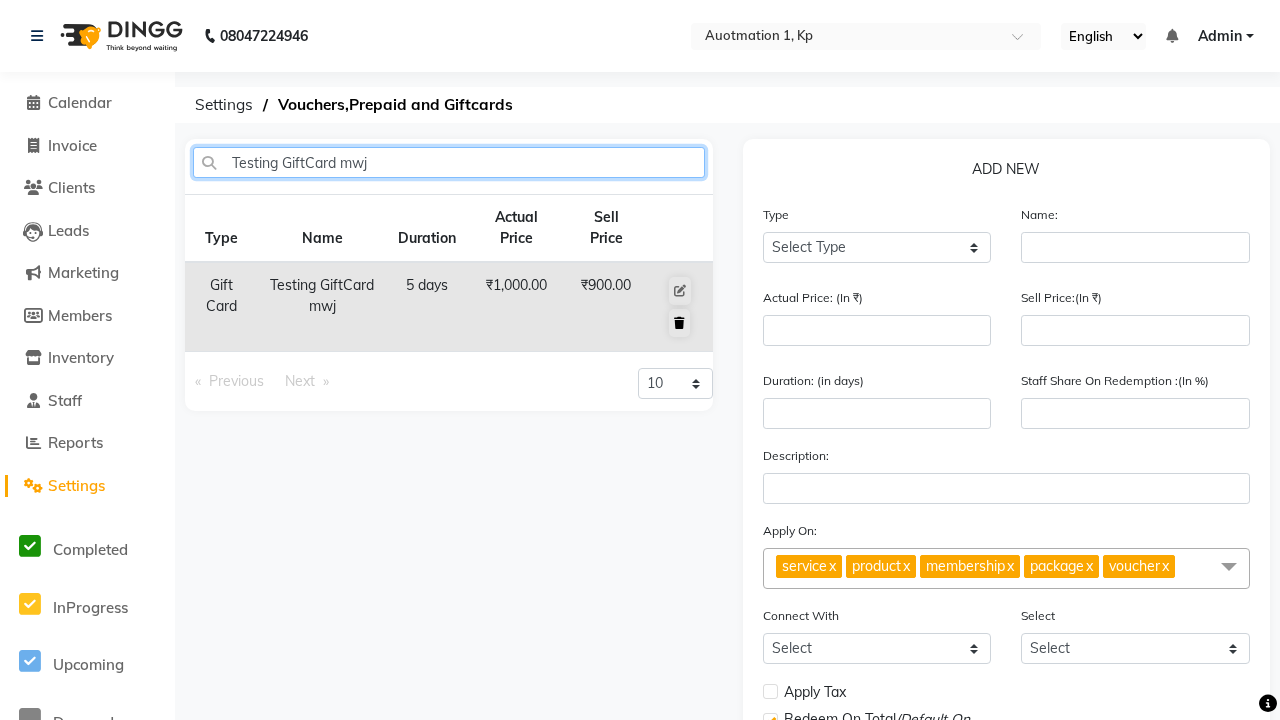 type on "Testing GiftCard mwj" 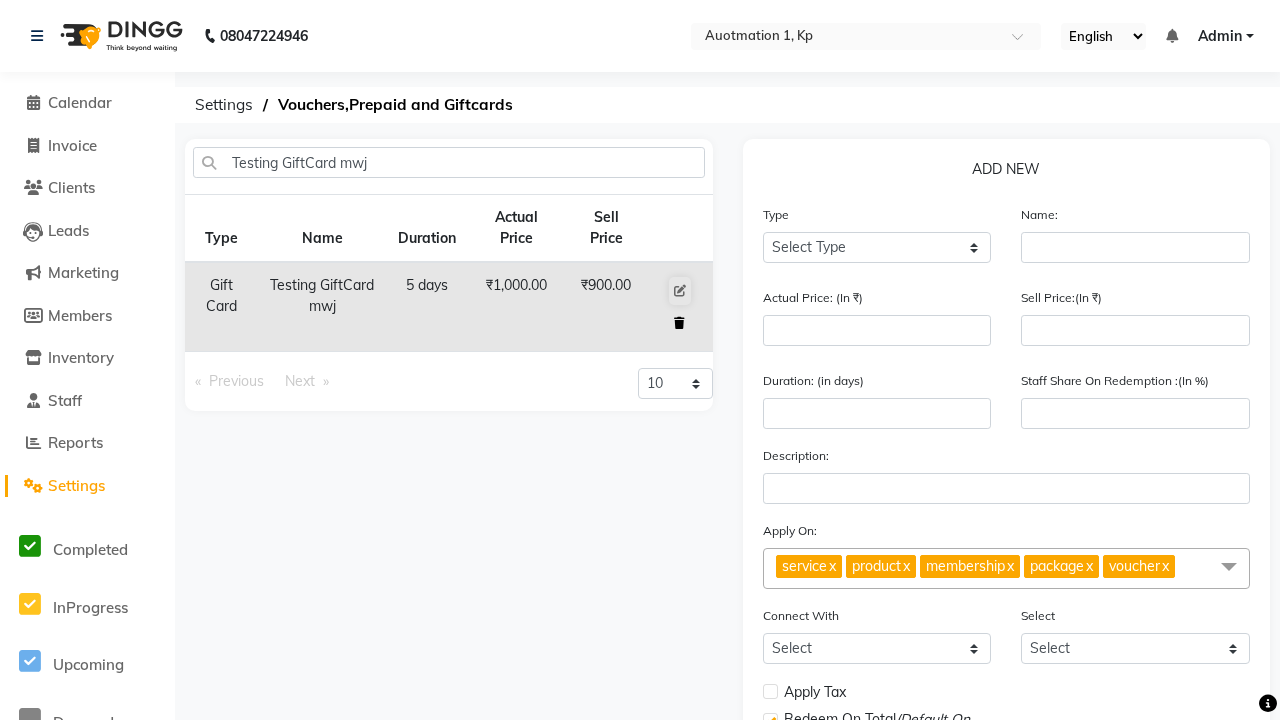 click 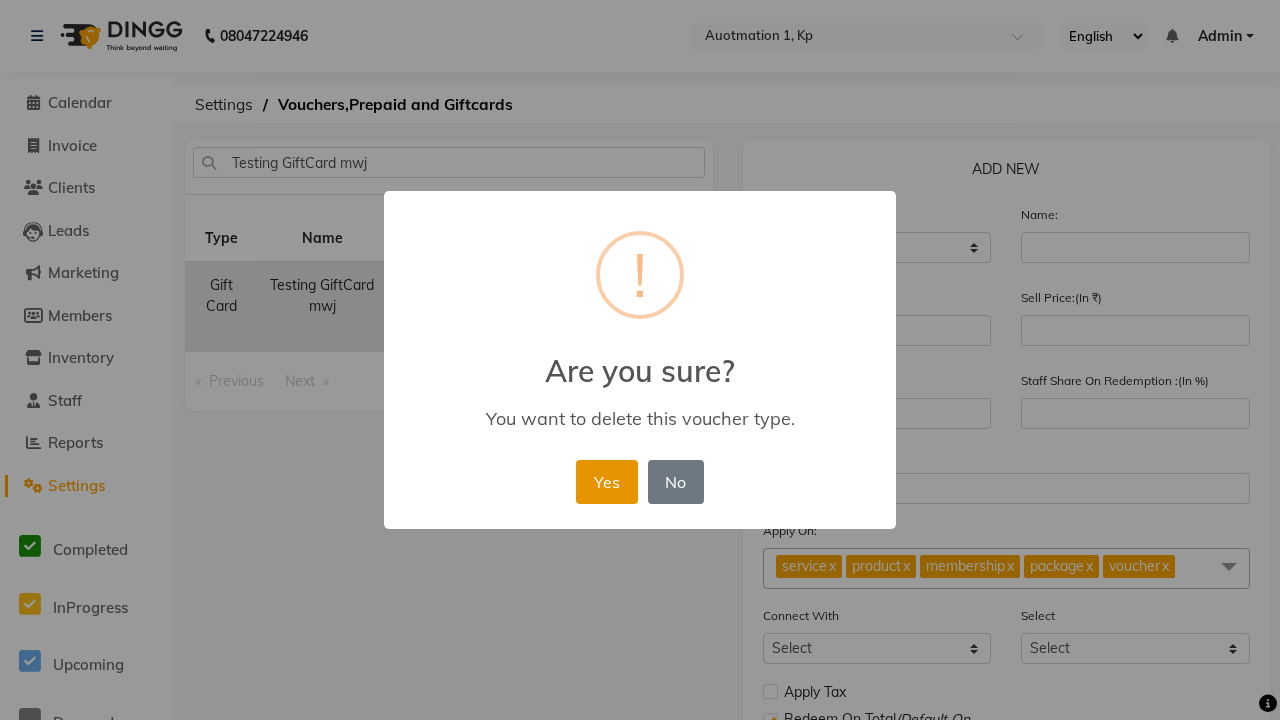 click on "Yes" at bounding box center (606, 482) 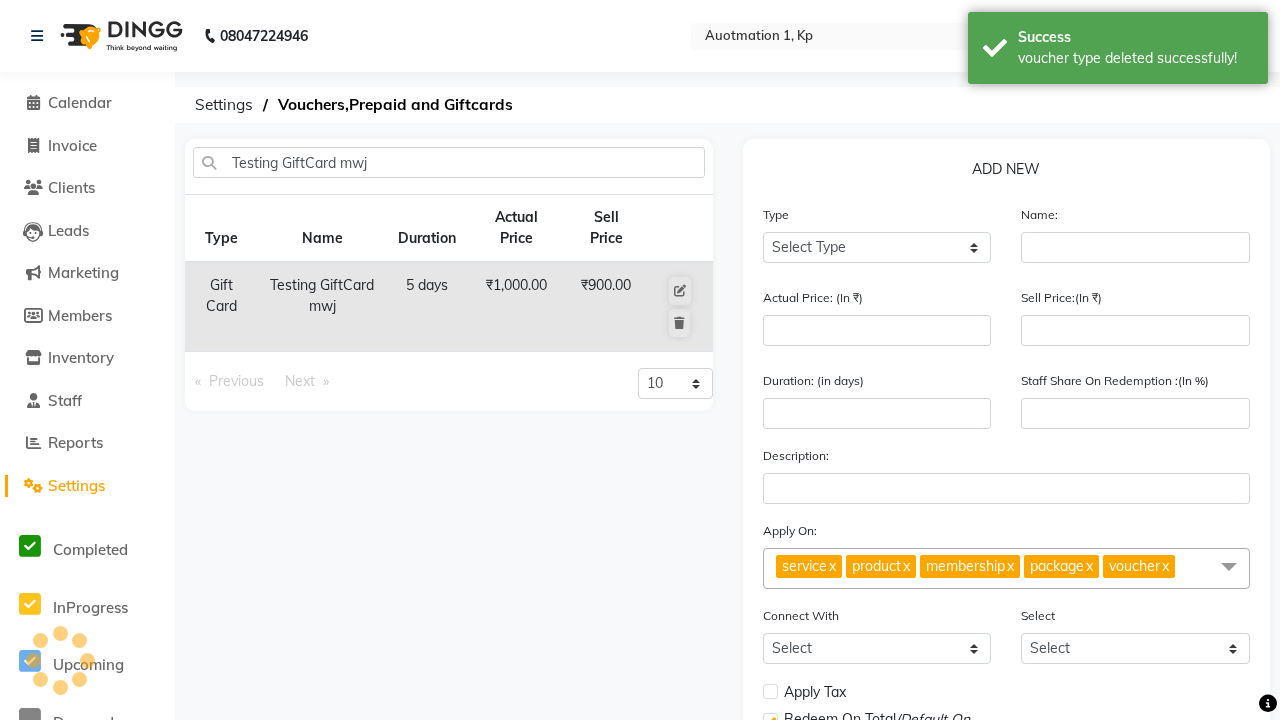 type 